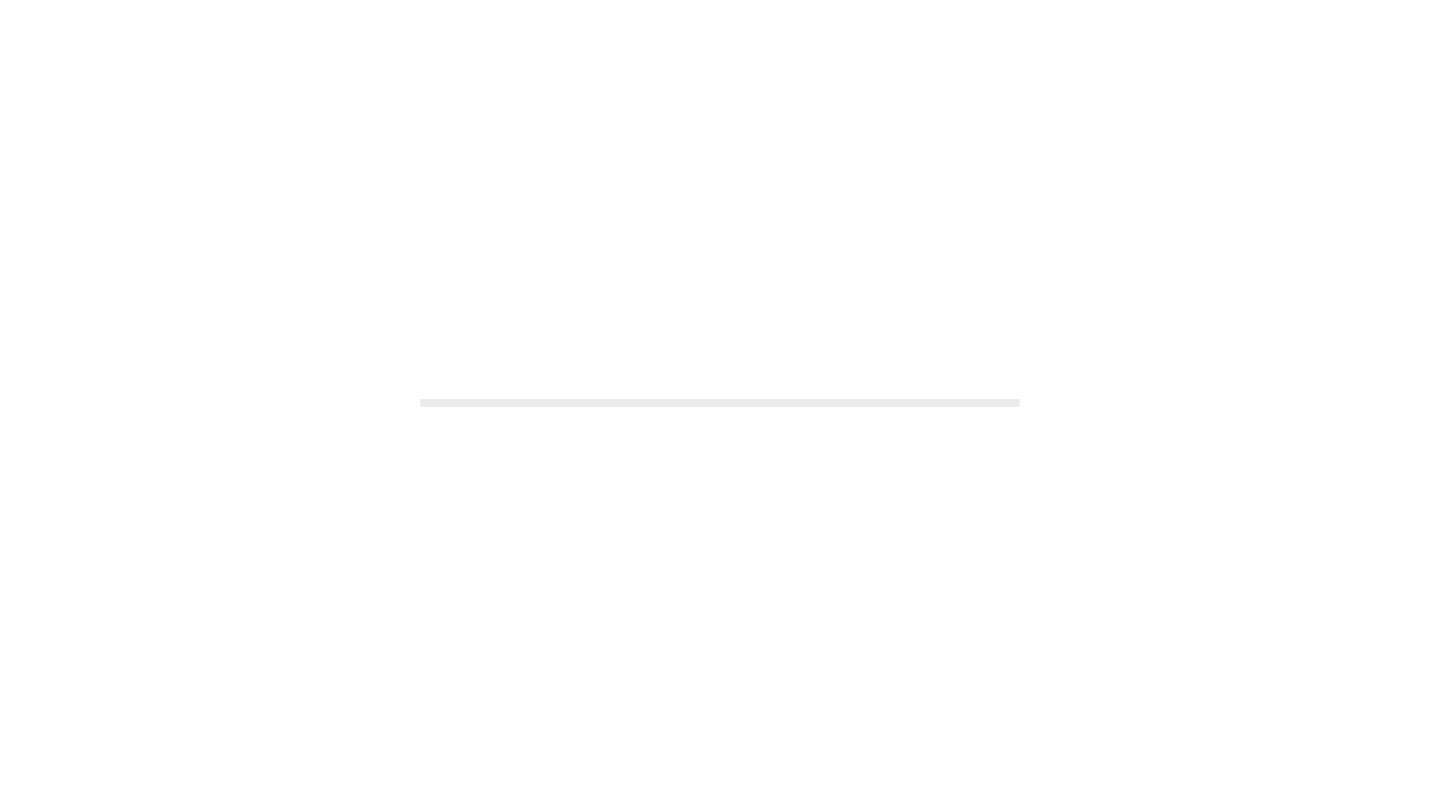 scroll, scrollTop: 0, scrollLeft: 0, axis: both 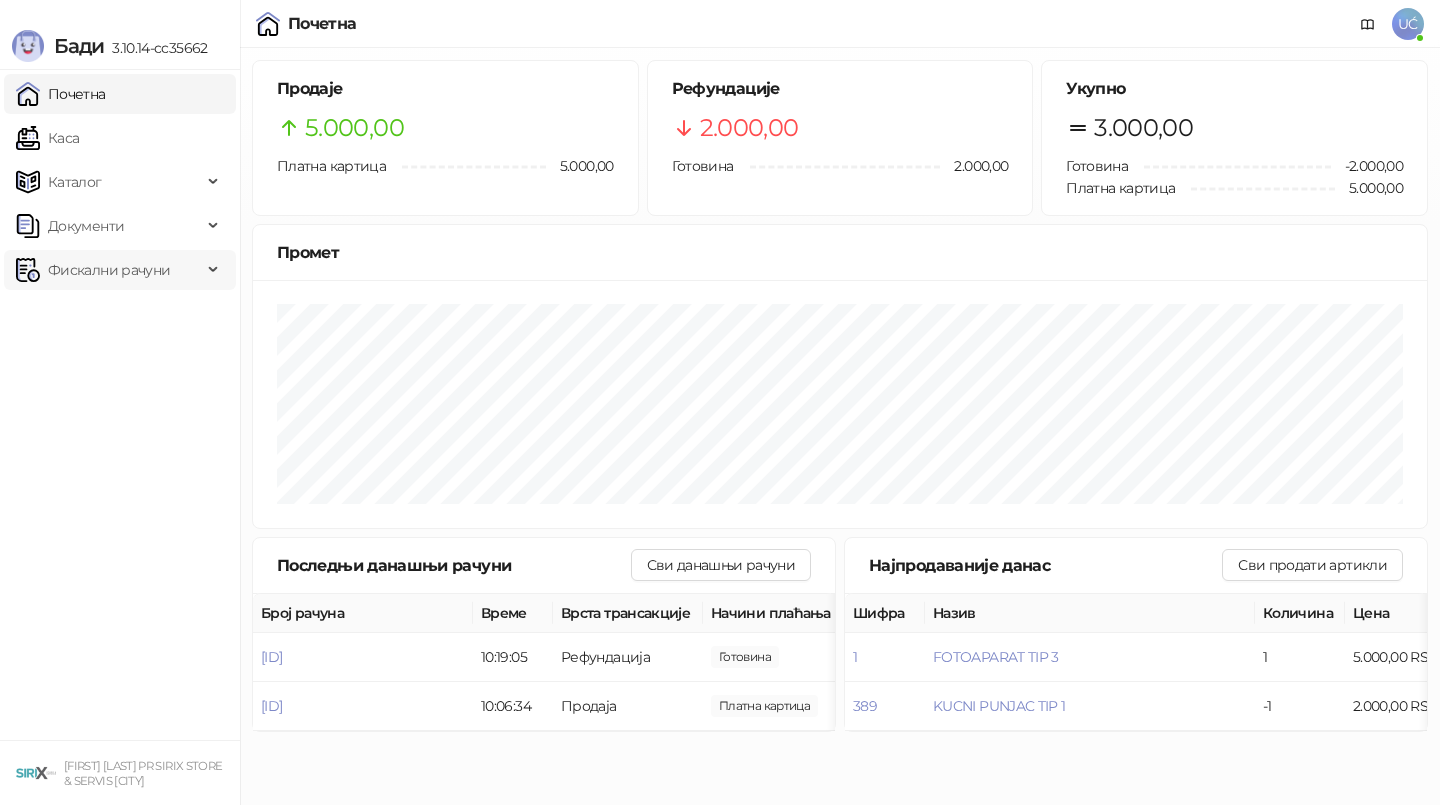 click on "Фискални рачуни" at bounding box center [109, 270] 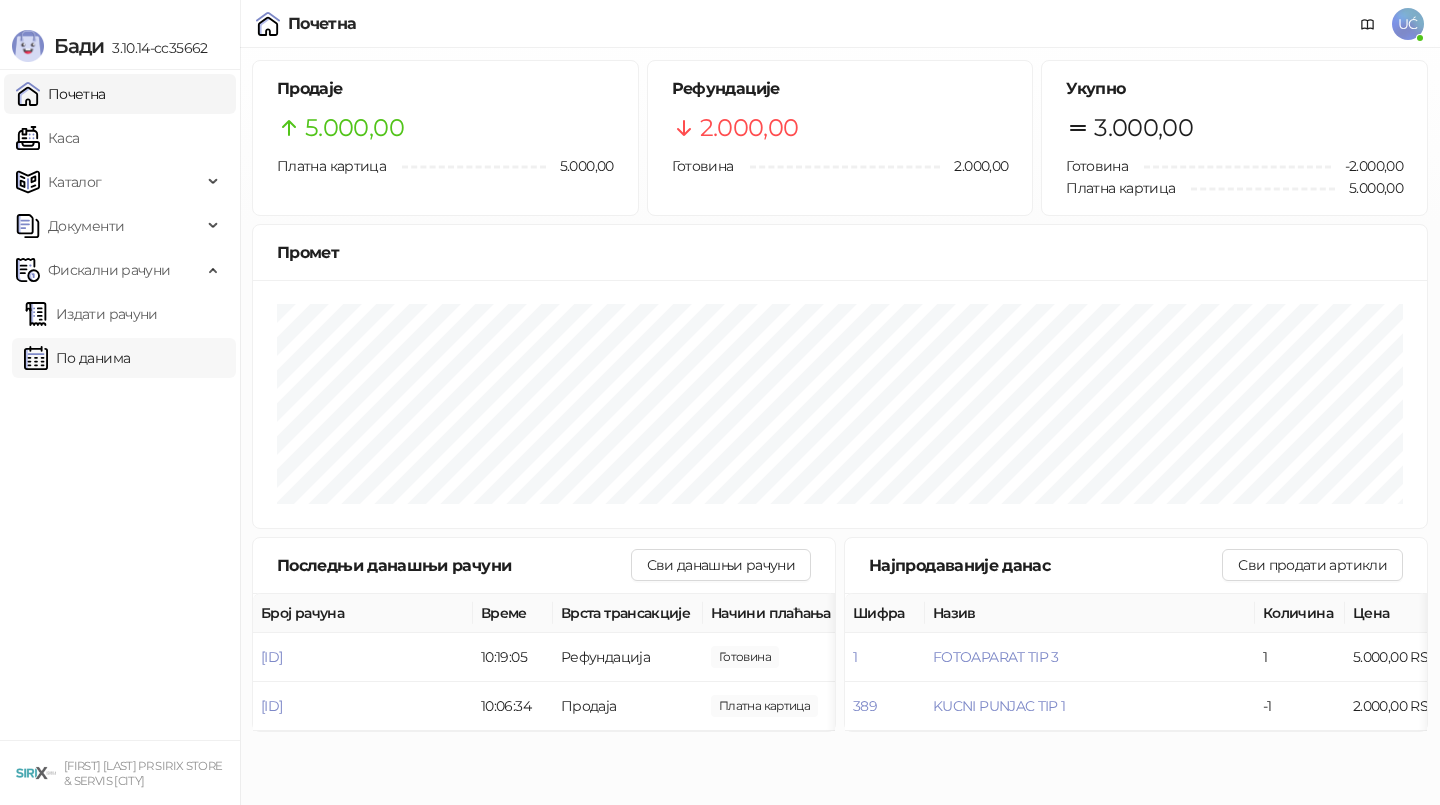 click on "По данима" at bounding box center (77, 358) 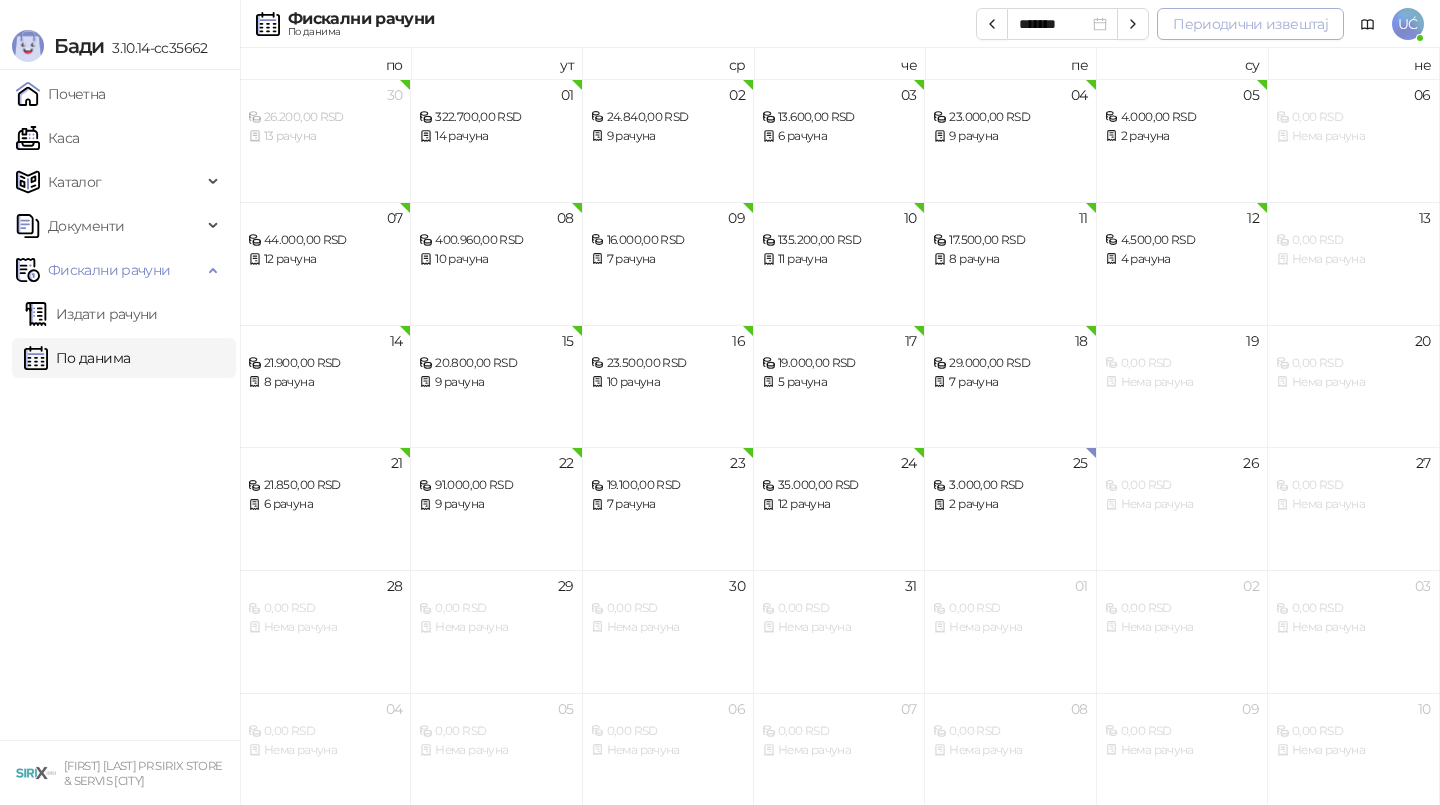 click on "Периодични извештај" at bounding box center (1250, 24) 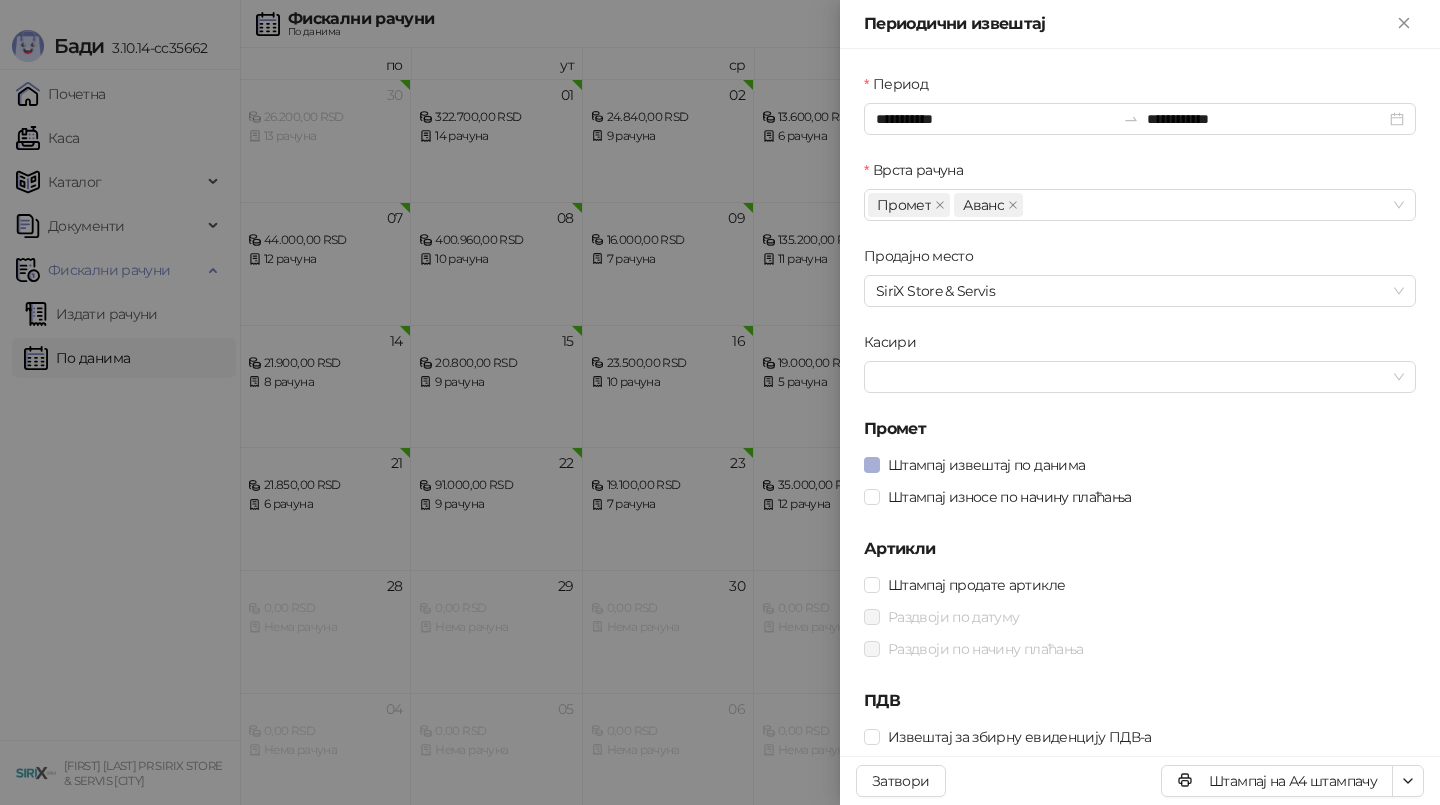 click on "Штампај извештај по данима" at bounding box center [986, 465] 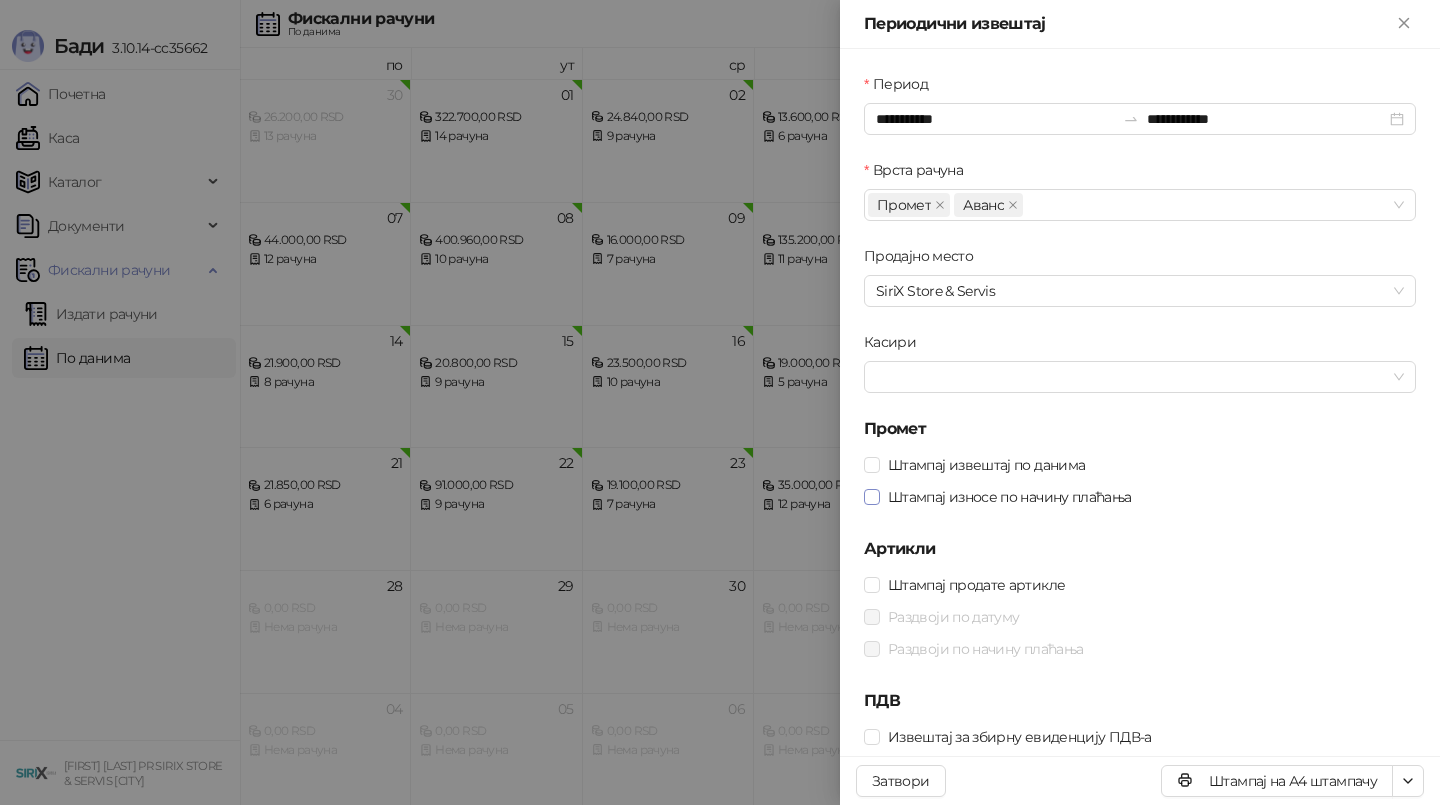 click on "Штампај износе по начину плаћања" at bounding box center [1010, 497] 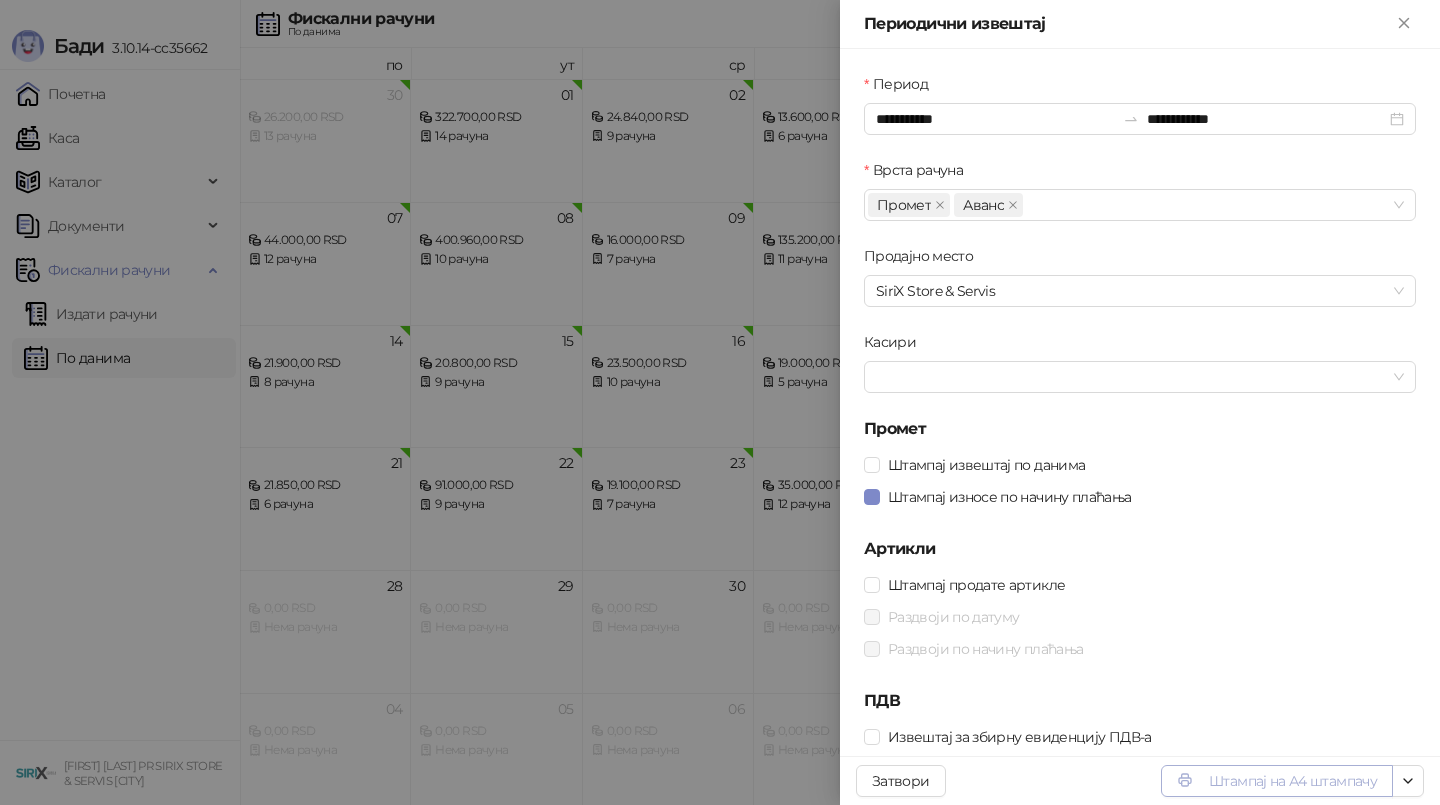 click on "Штампај на А4 штампачу" at bounding box center (1277, 781) 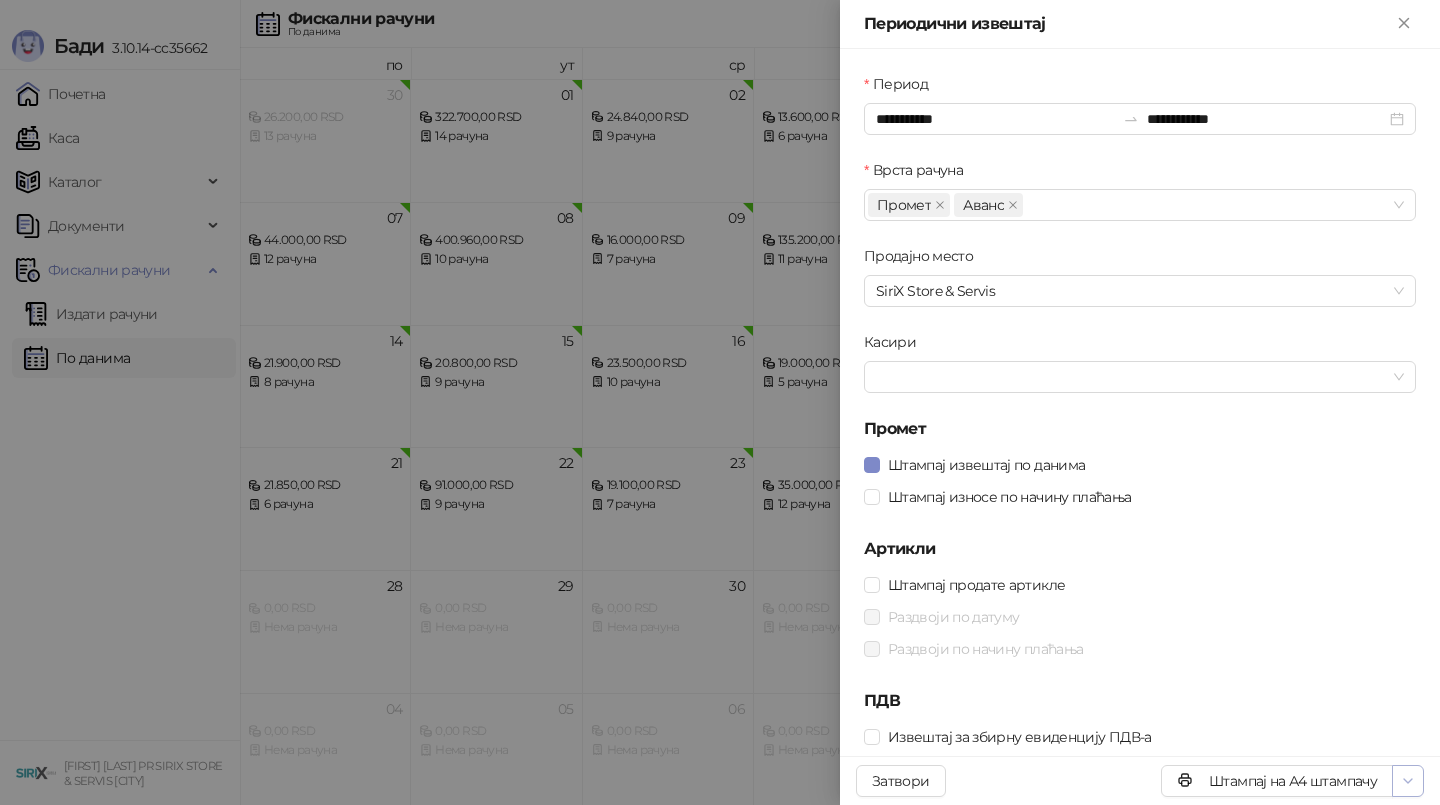 click at bounding box center (1408, 781) 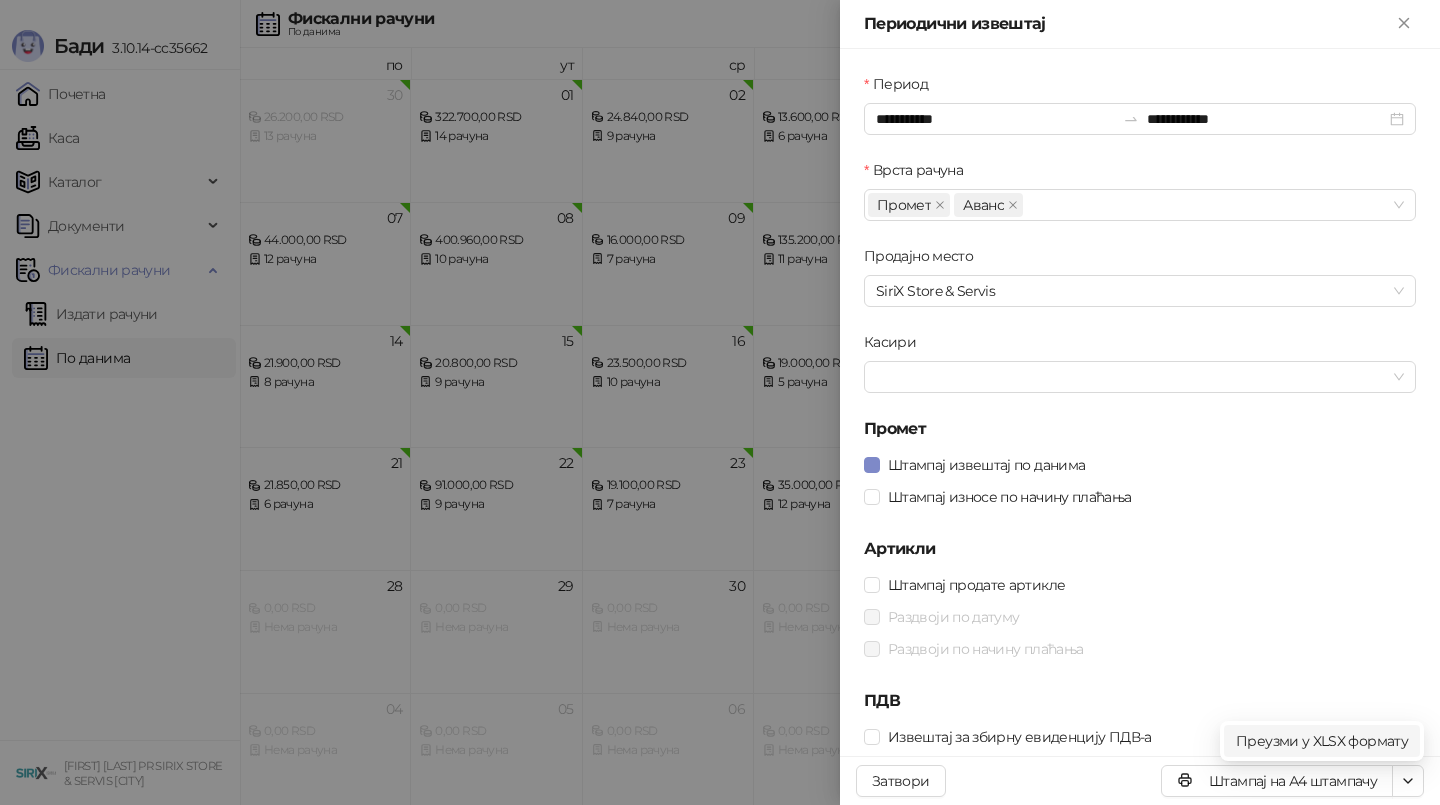 click on "Преузми у XLSX формату" at bounding box center [1322, 741] 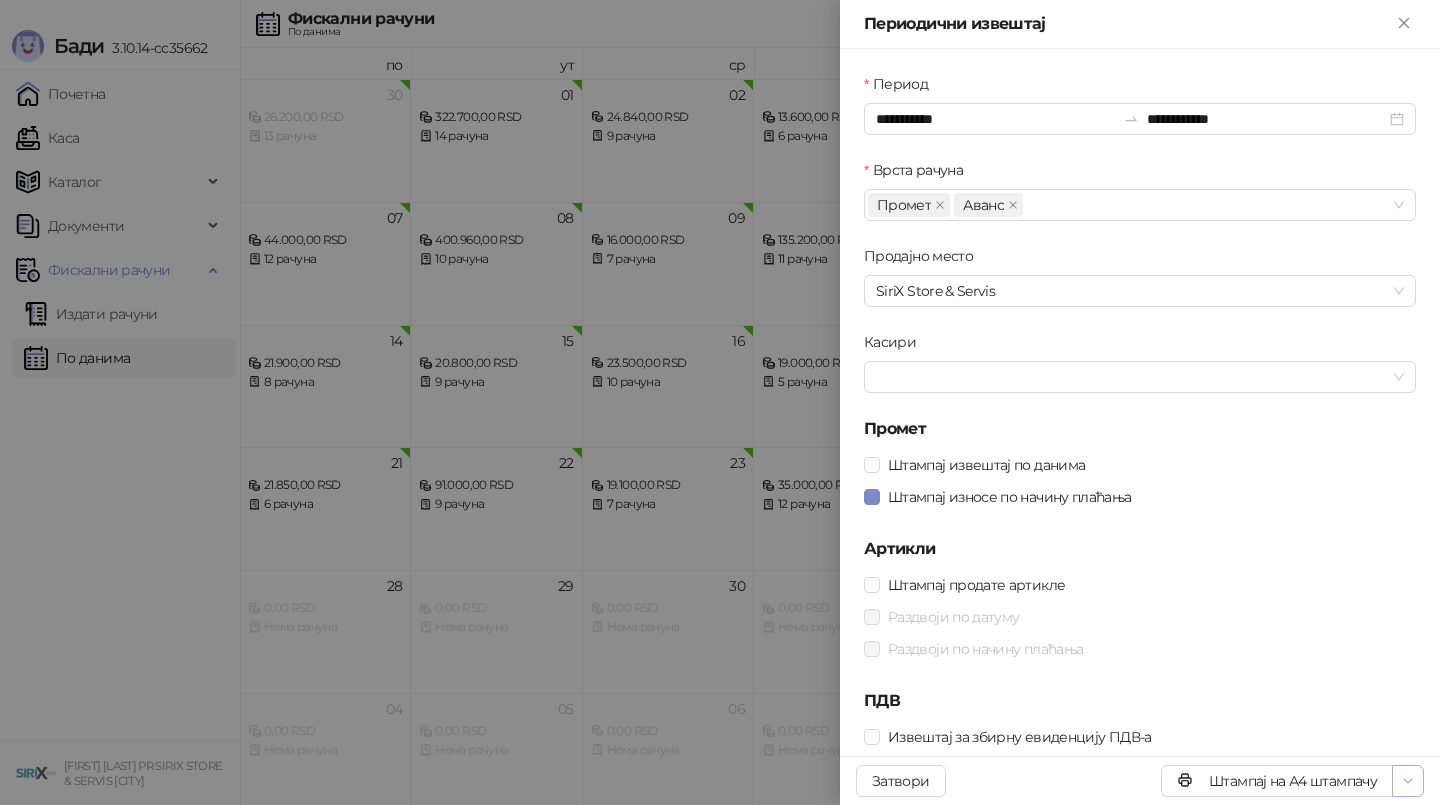 click at bounding box center (1408, 781) 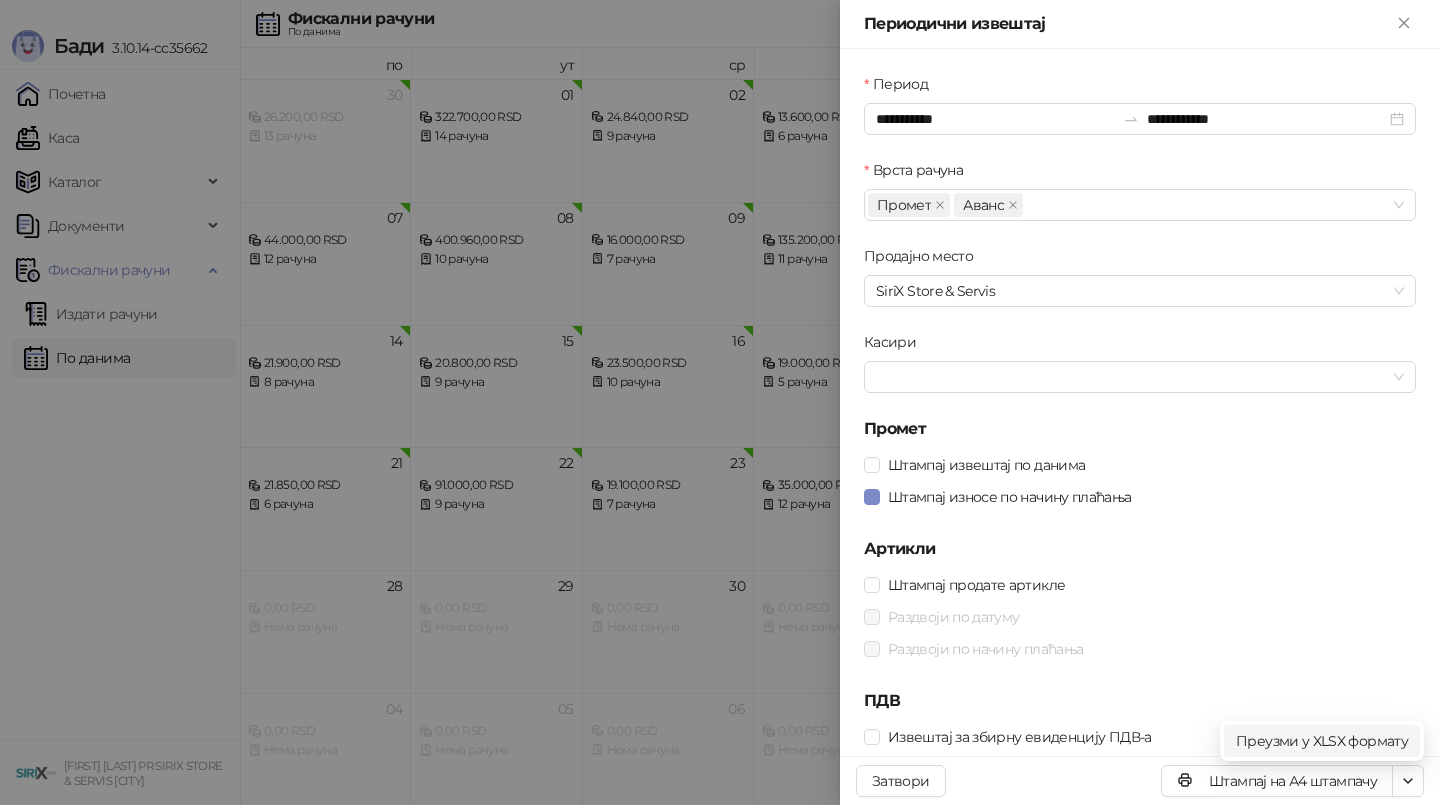 click on "Преузми у XLSX формату" at bounding box center [1322, 741] 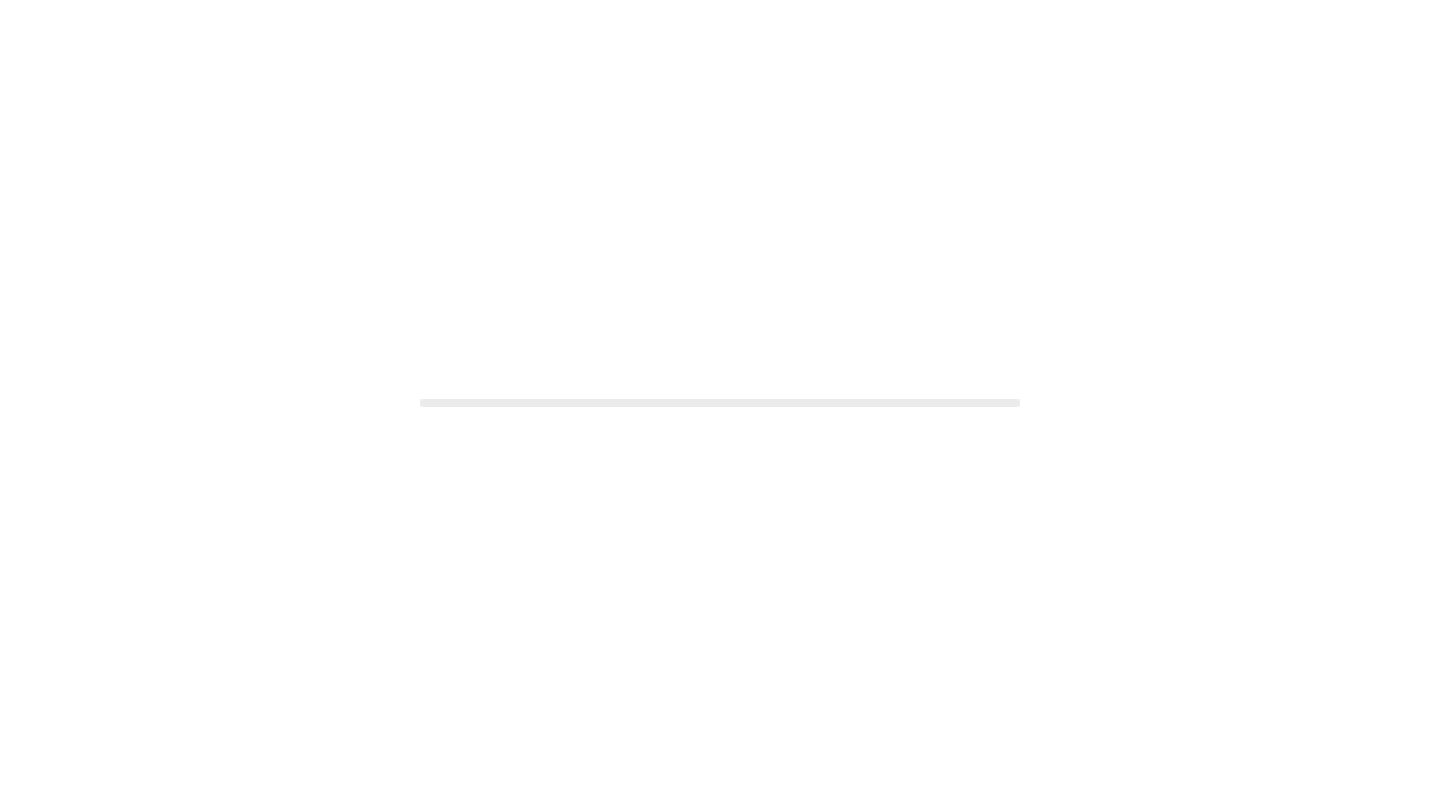 scroll, scrollTop: 0, scrollLeft: 0, axis: both 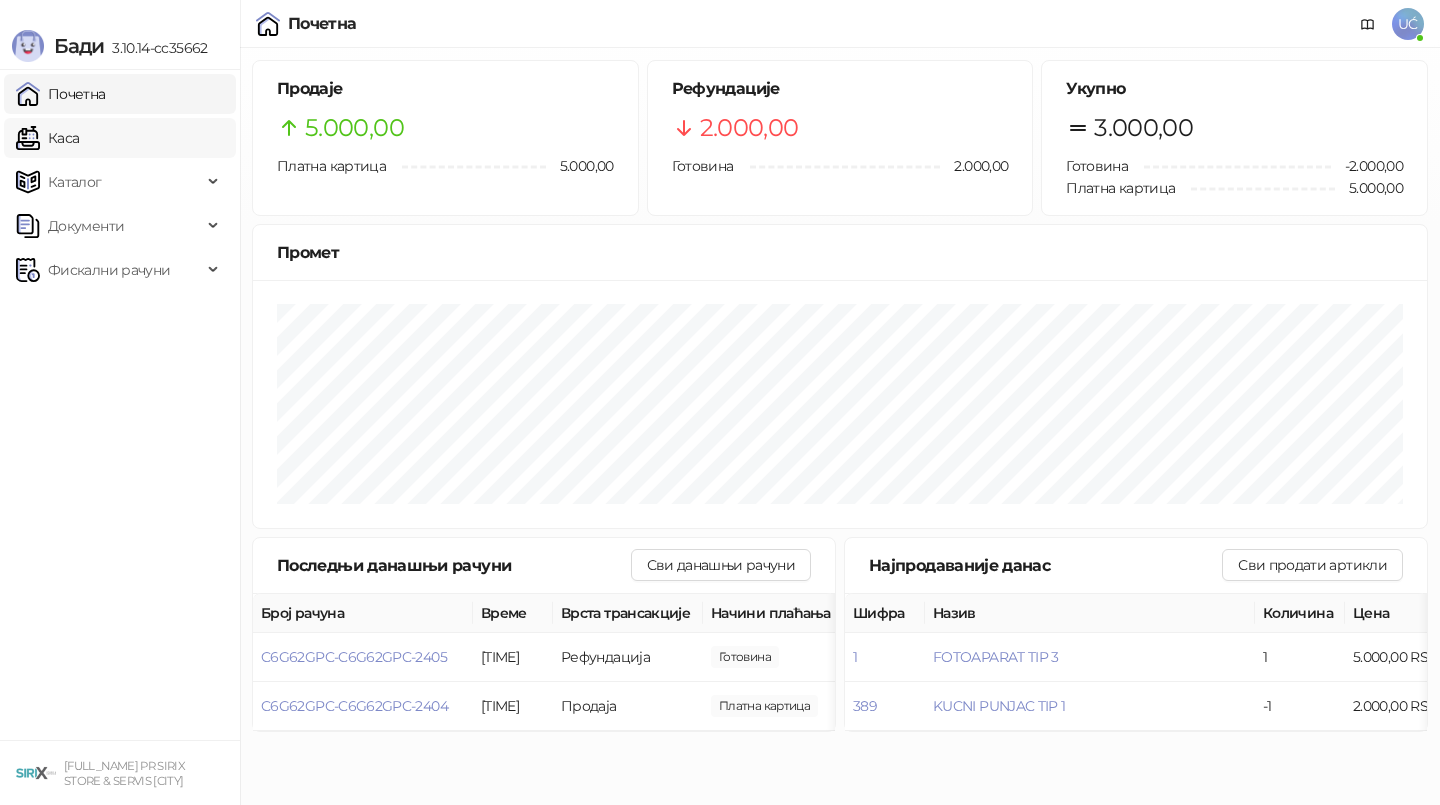 click on "Каса" at bounding box center [47, 138] 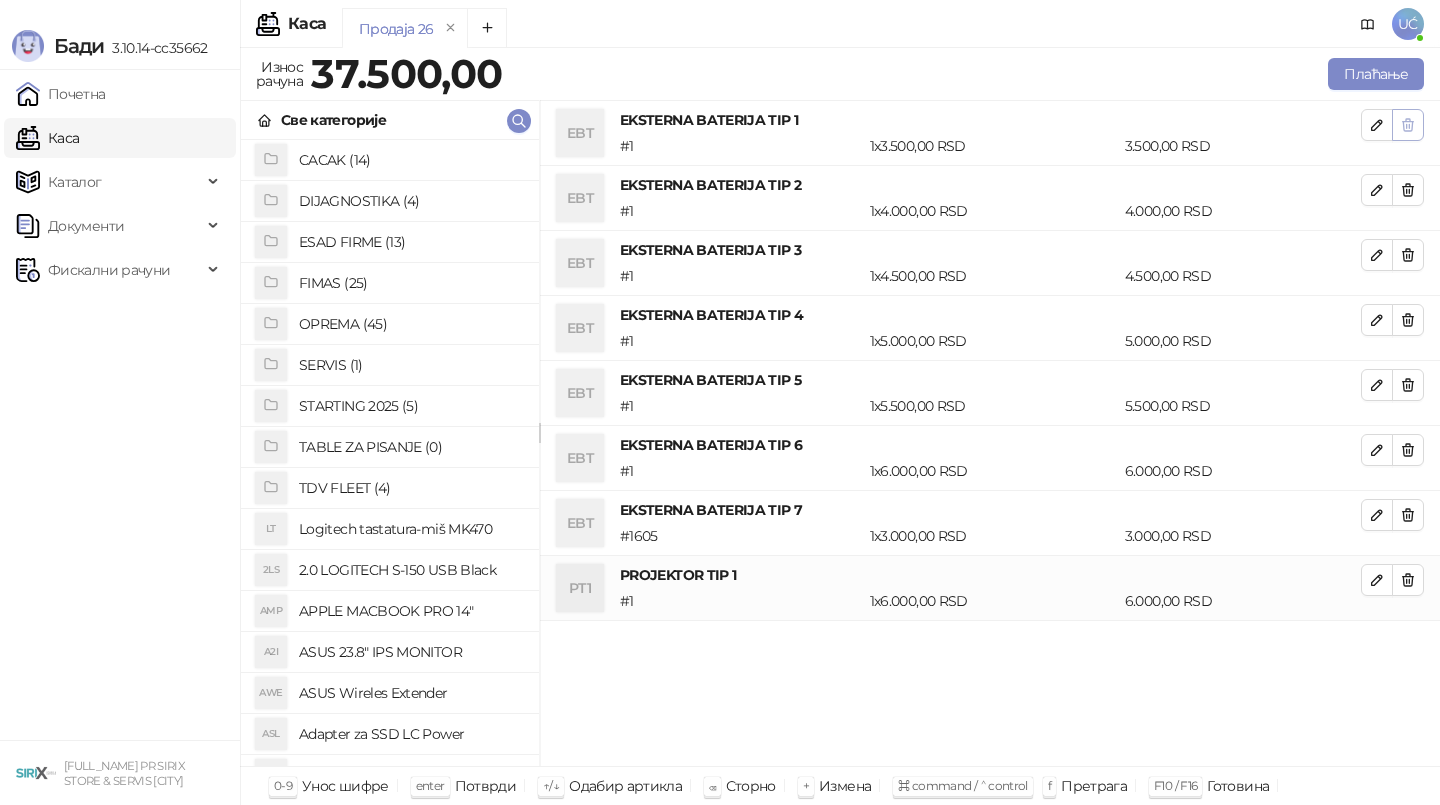 click at bounding box center [1408, 125] 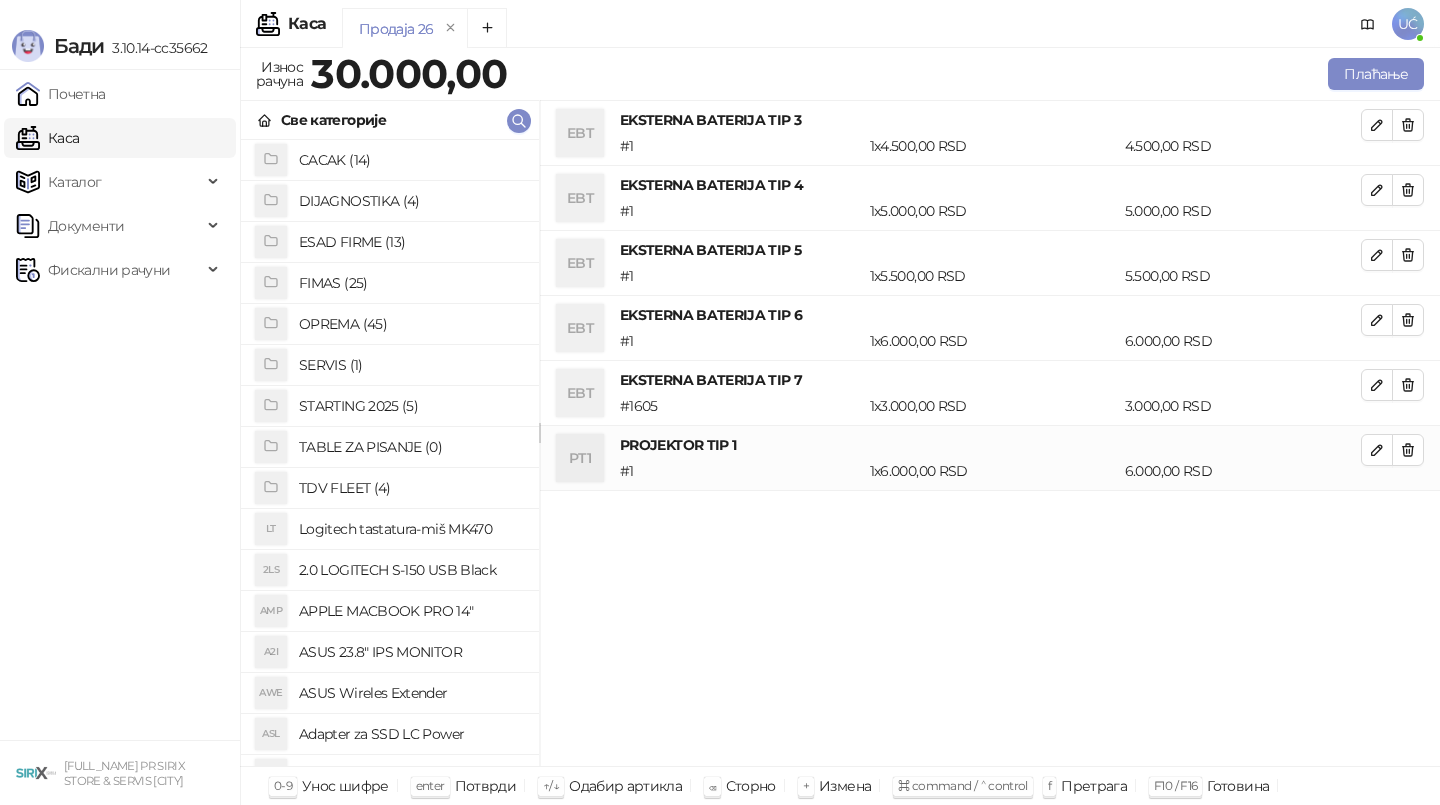 click at bounding box center [1408, 125] 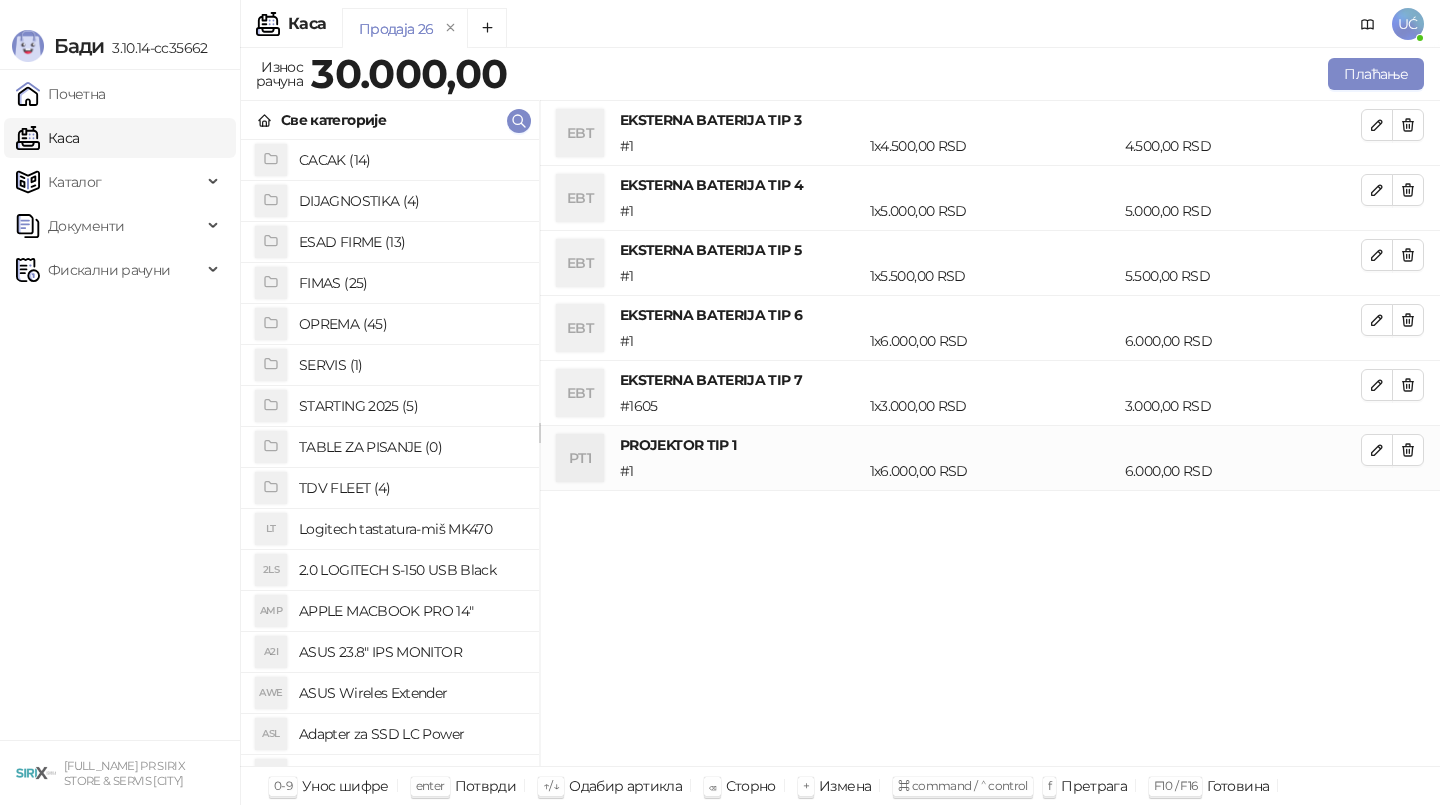 click at bounding box center [1408, 190] 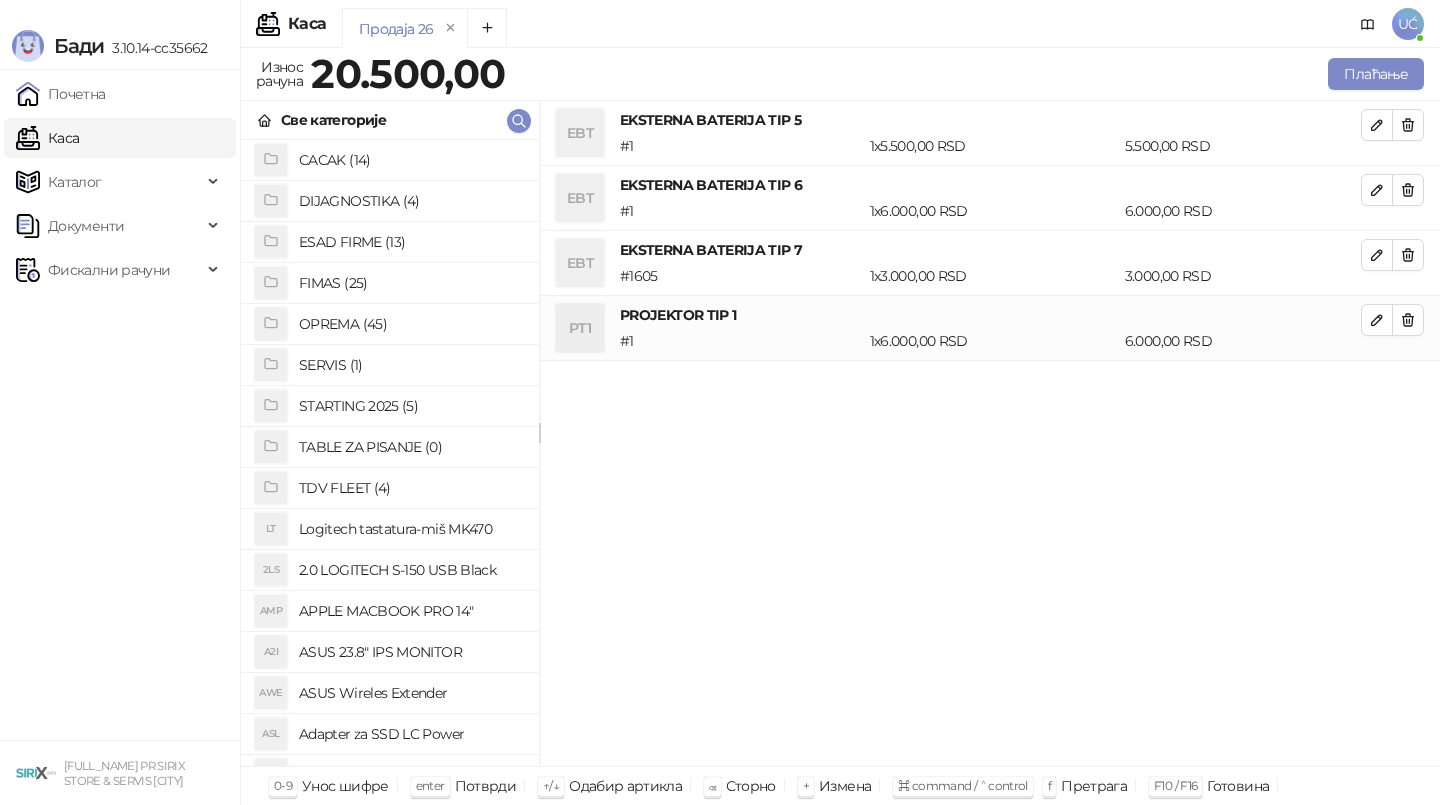 click at bounding box center (1408, 125) 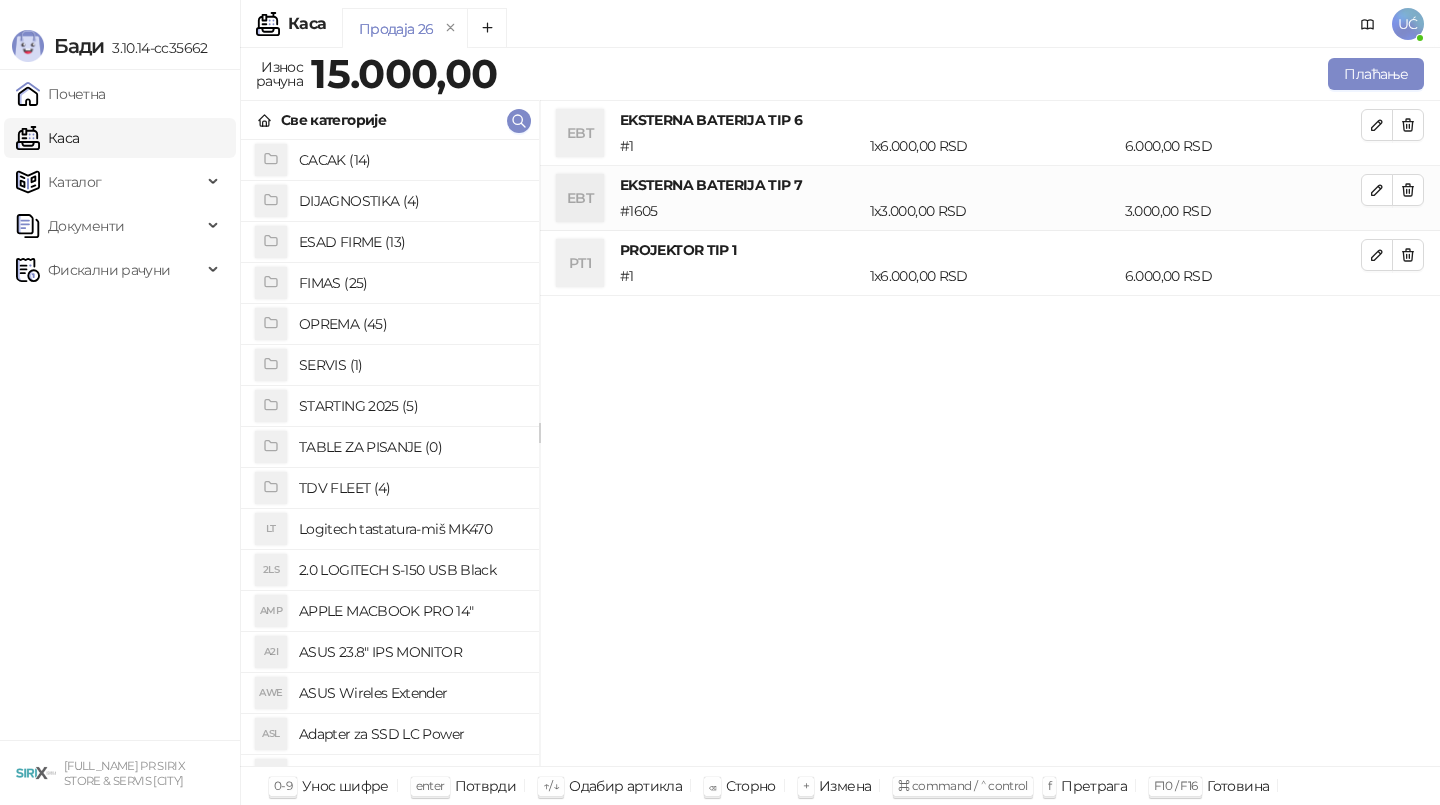 click at bounding box center (1408, 125) 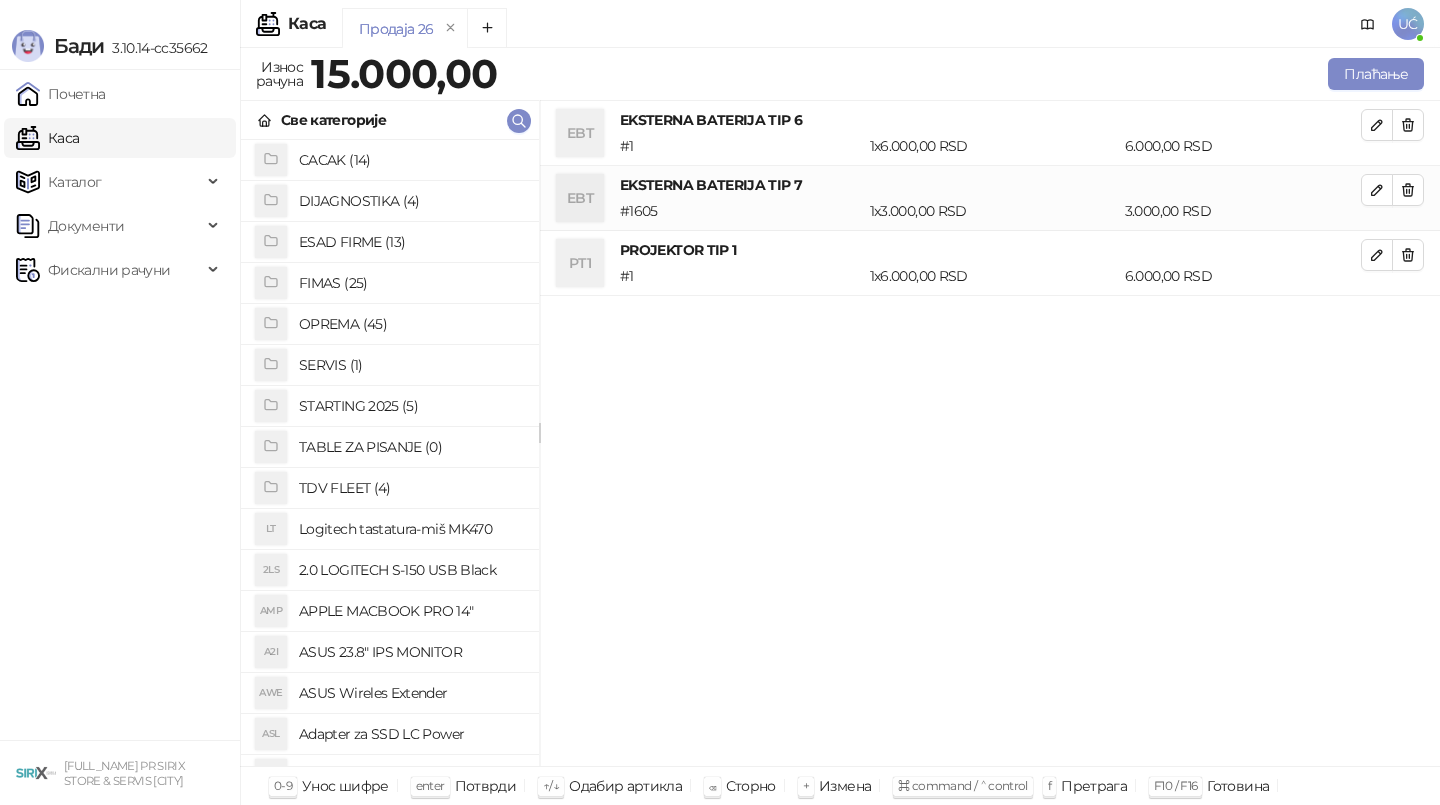 click at bounding box center (1408, 190) 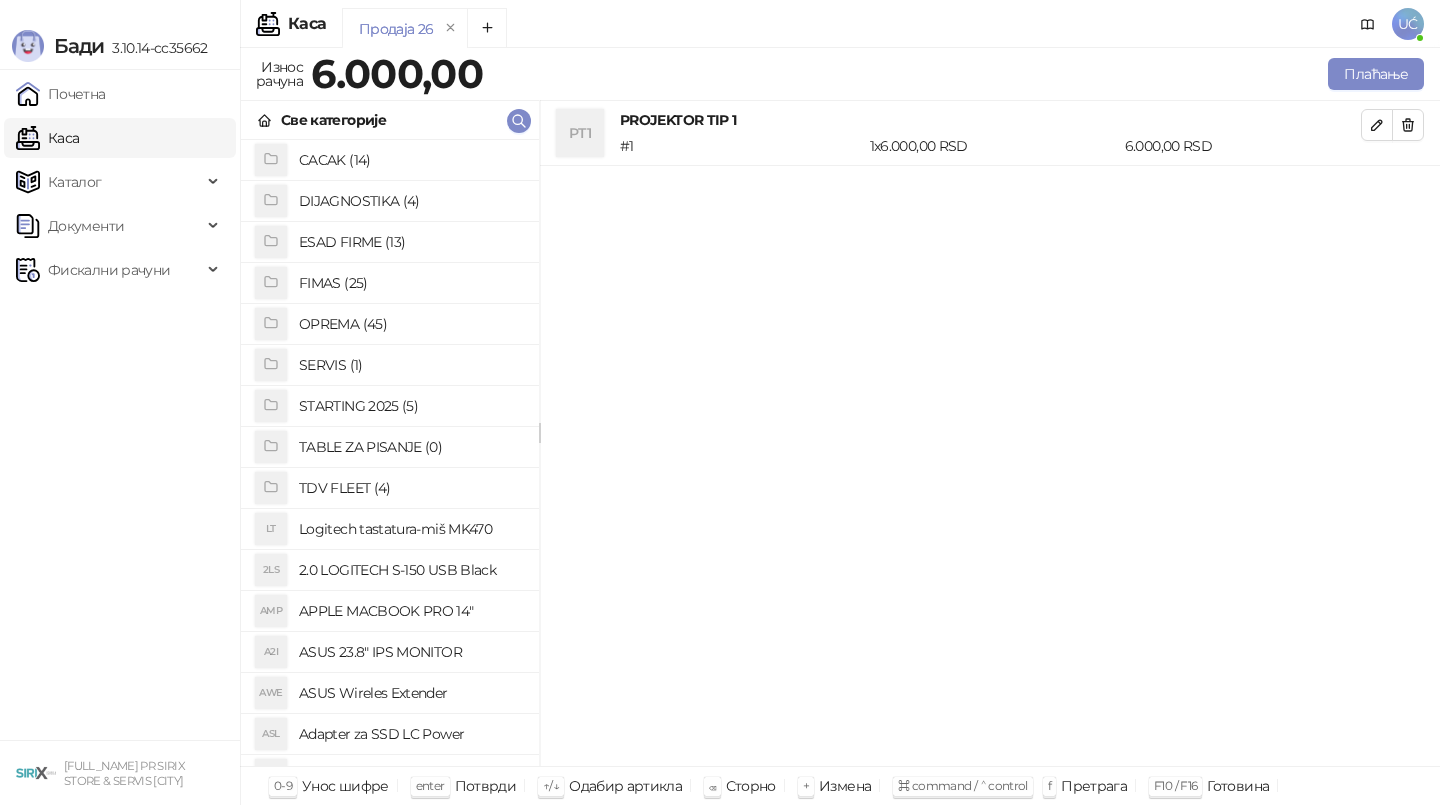 click at bounding box center (1408, 125) 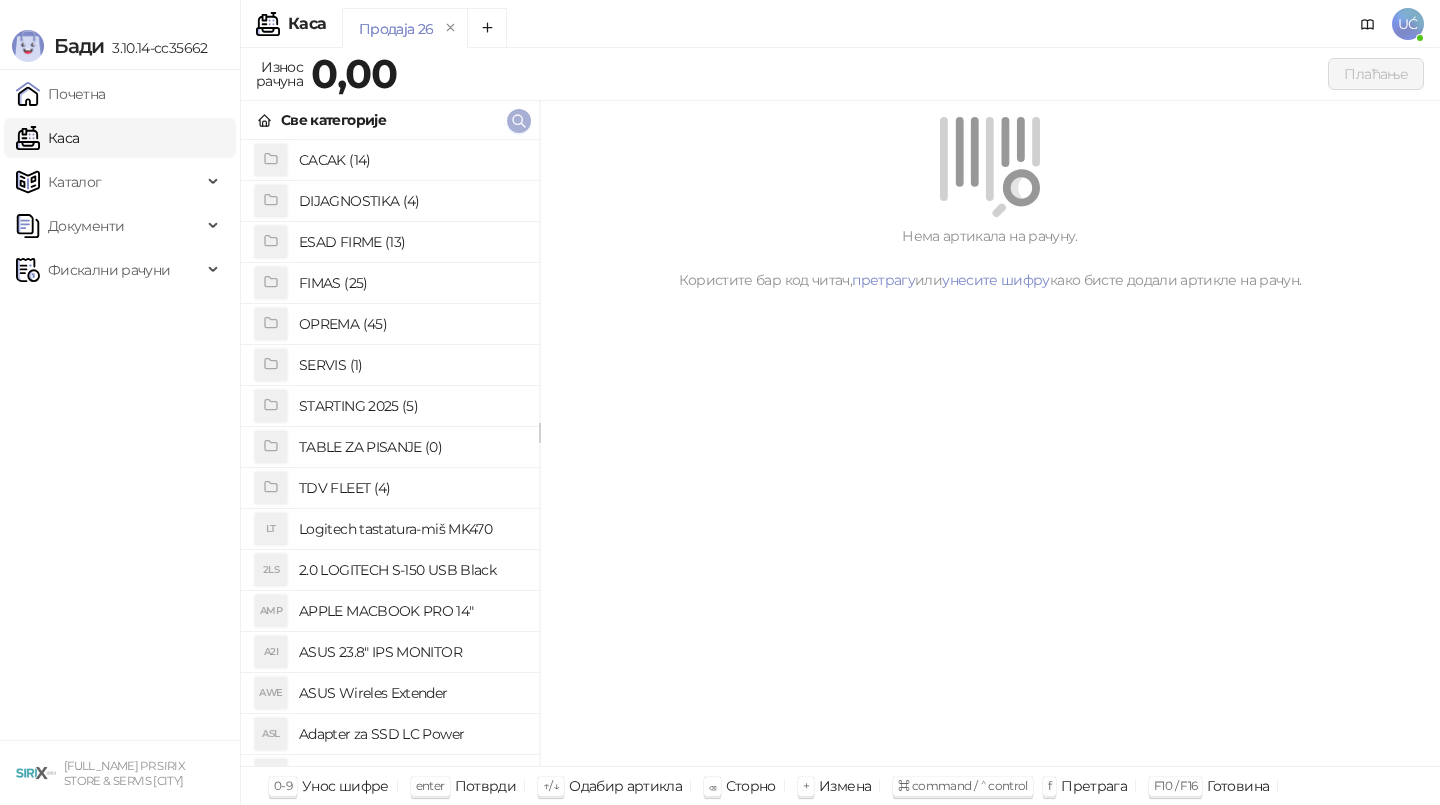 click 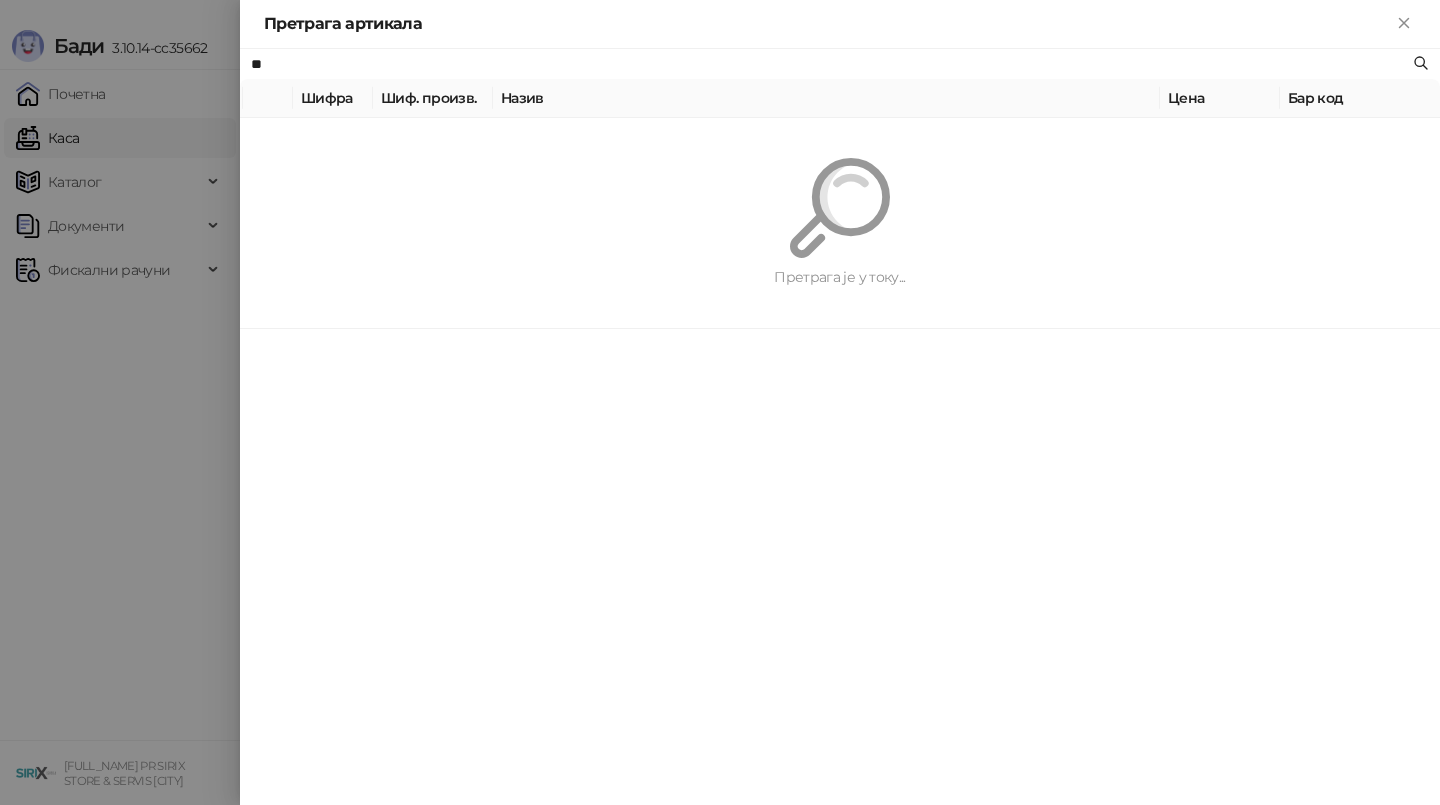 type on "*" 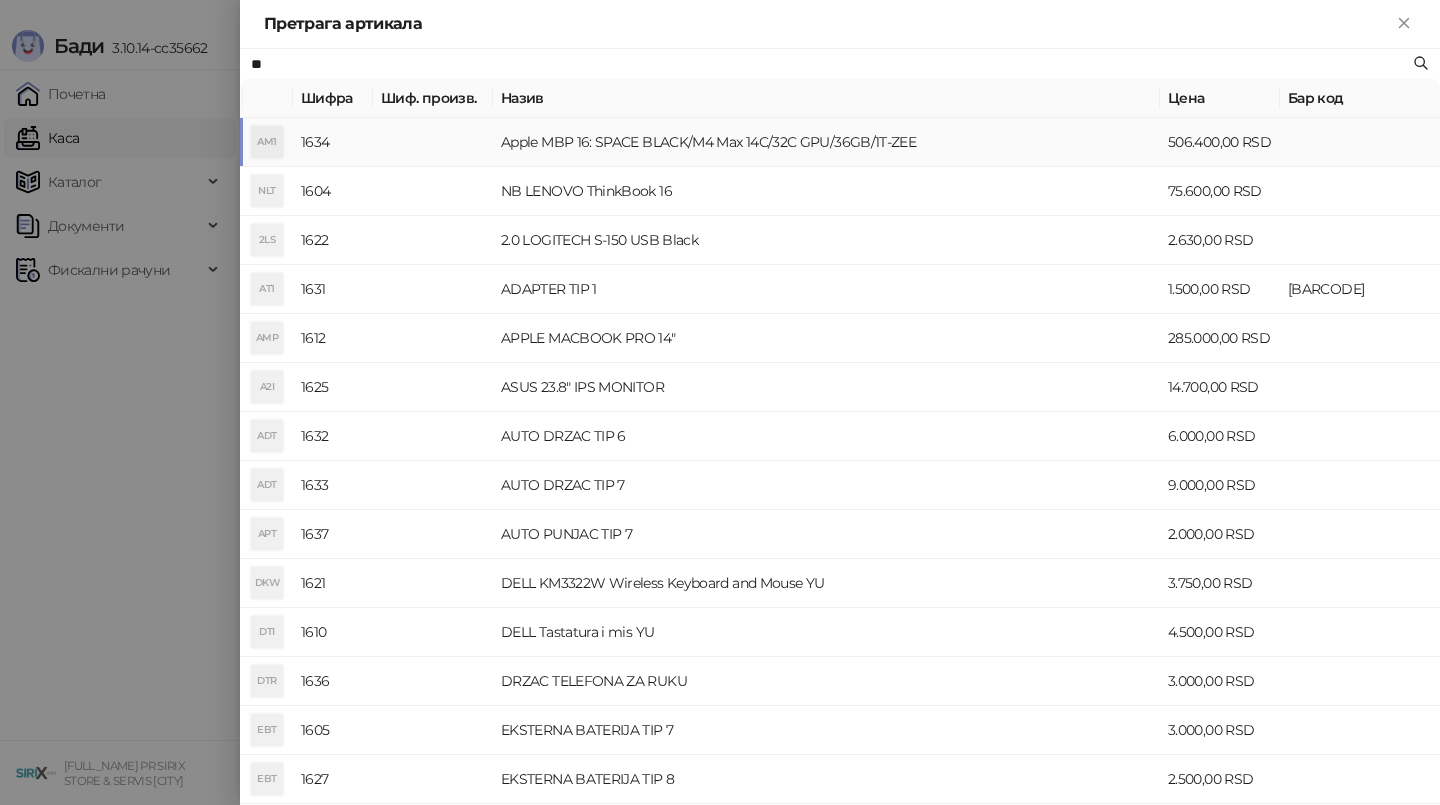 type on "**" 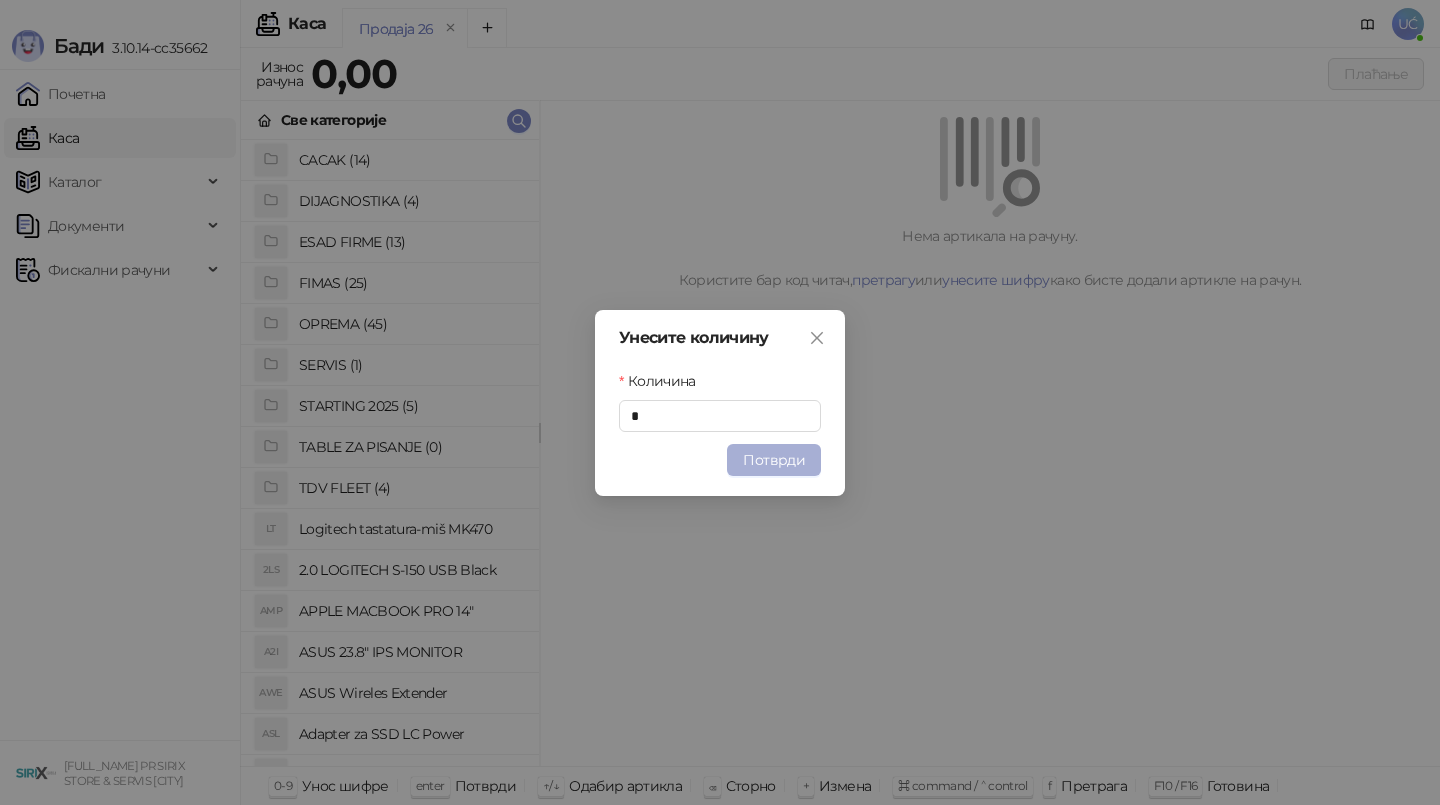 click on "Потврди" at bounding box center [774, 460] 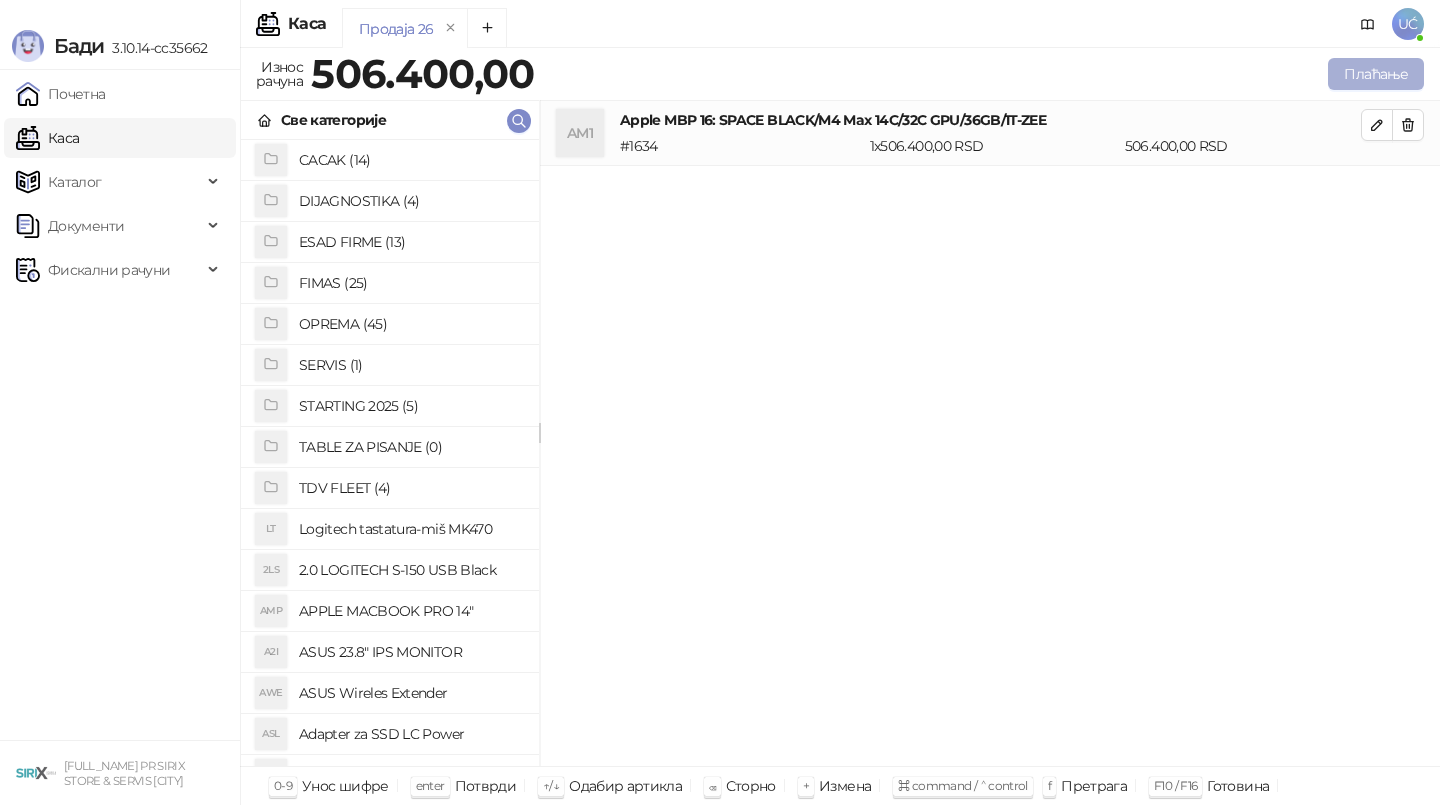click on "Плаћање" at bounding box center (1376, 74) 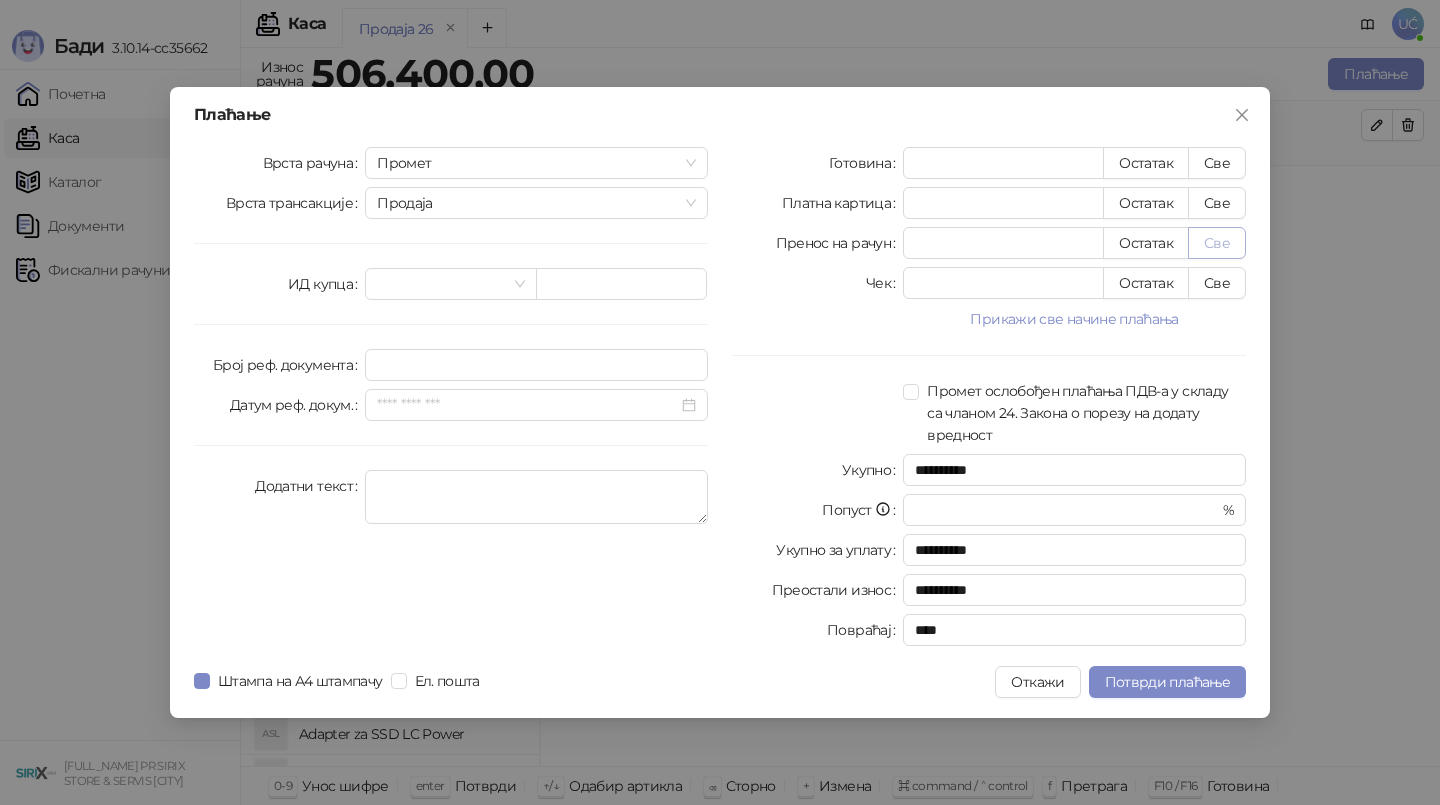 click on "Све" at bounding box center [1217, 243] 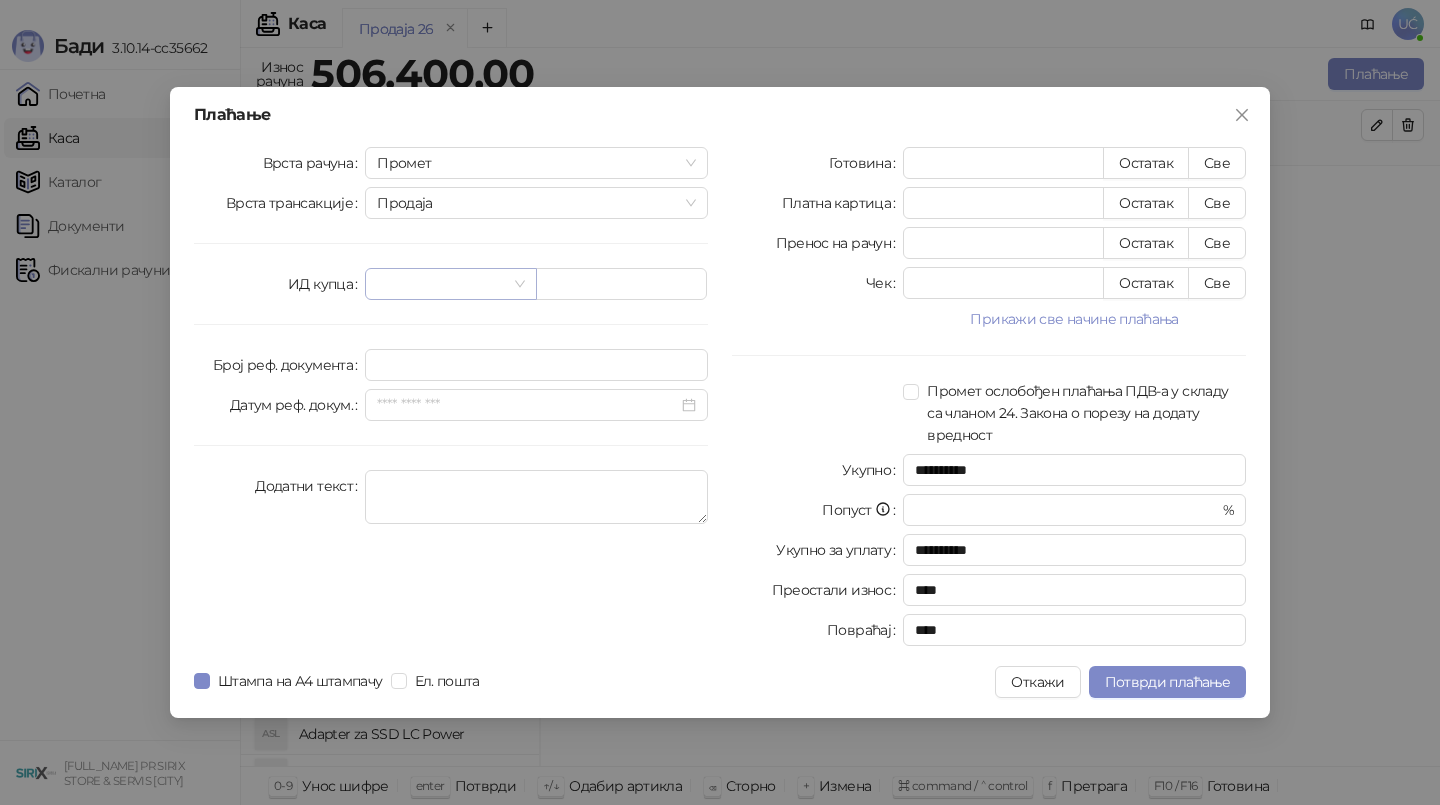 click at bounding box center (450, 284) 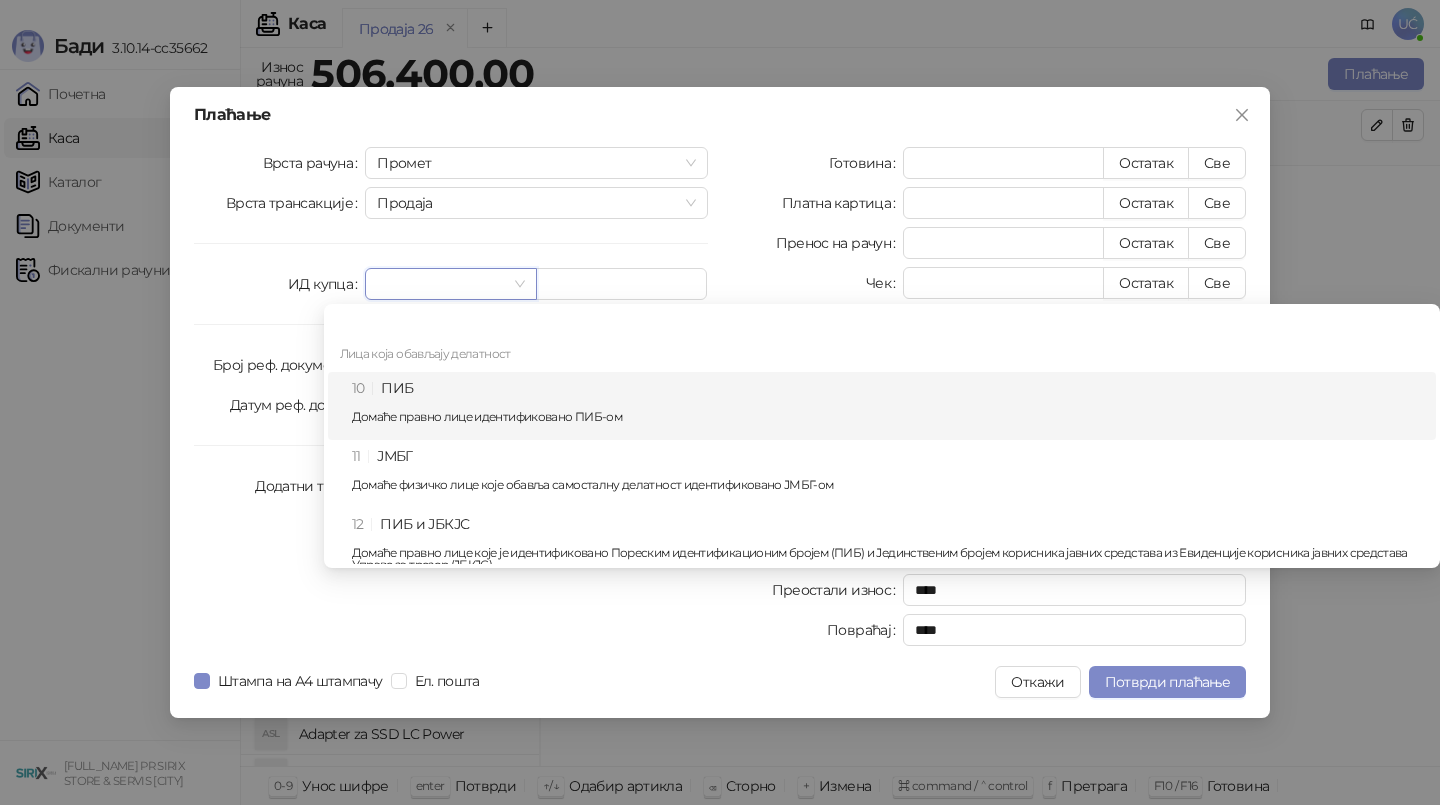 click on "10 ПИБ Домаће правно лице идентификовано ПИБ-ом" at bounding box center [882, 406] 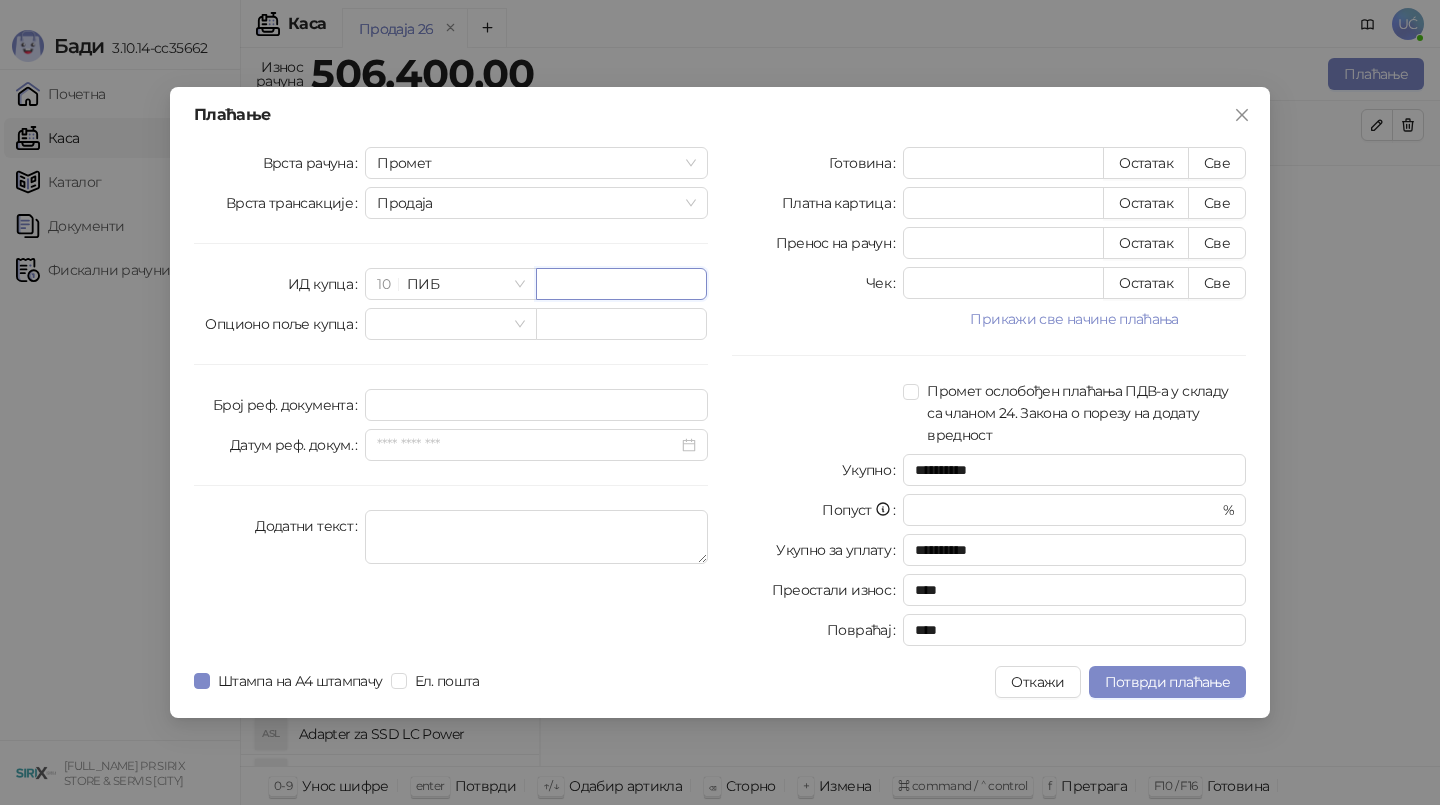 paste on "*********" 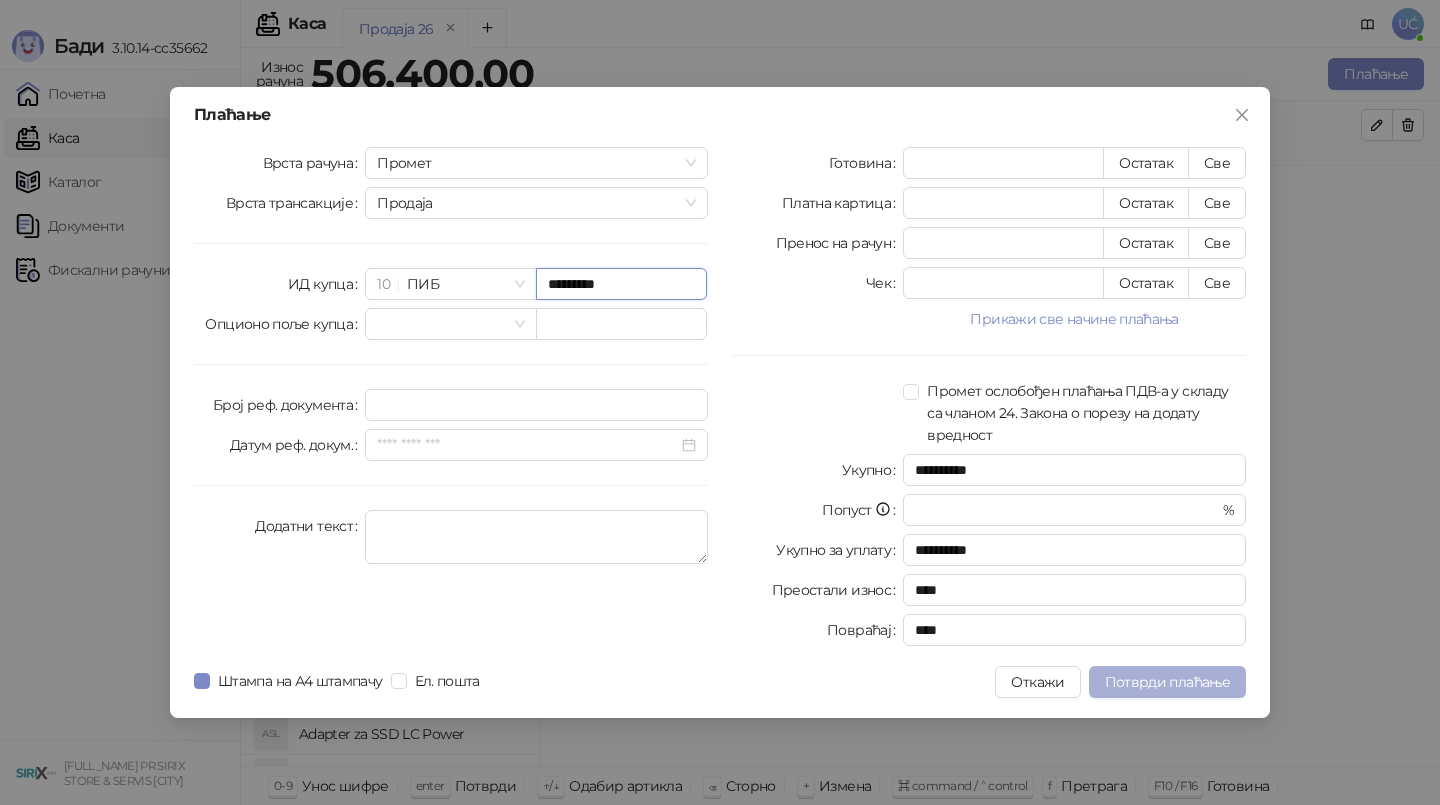 type on "*********" 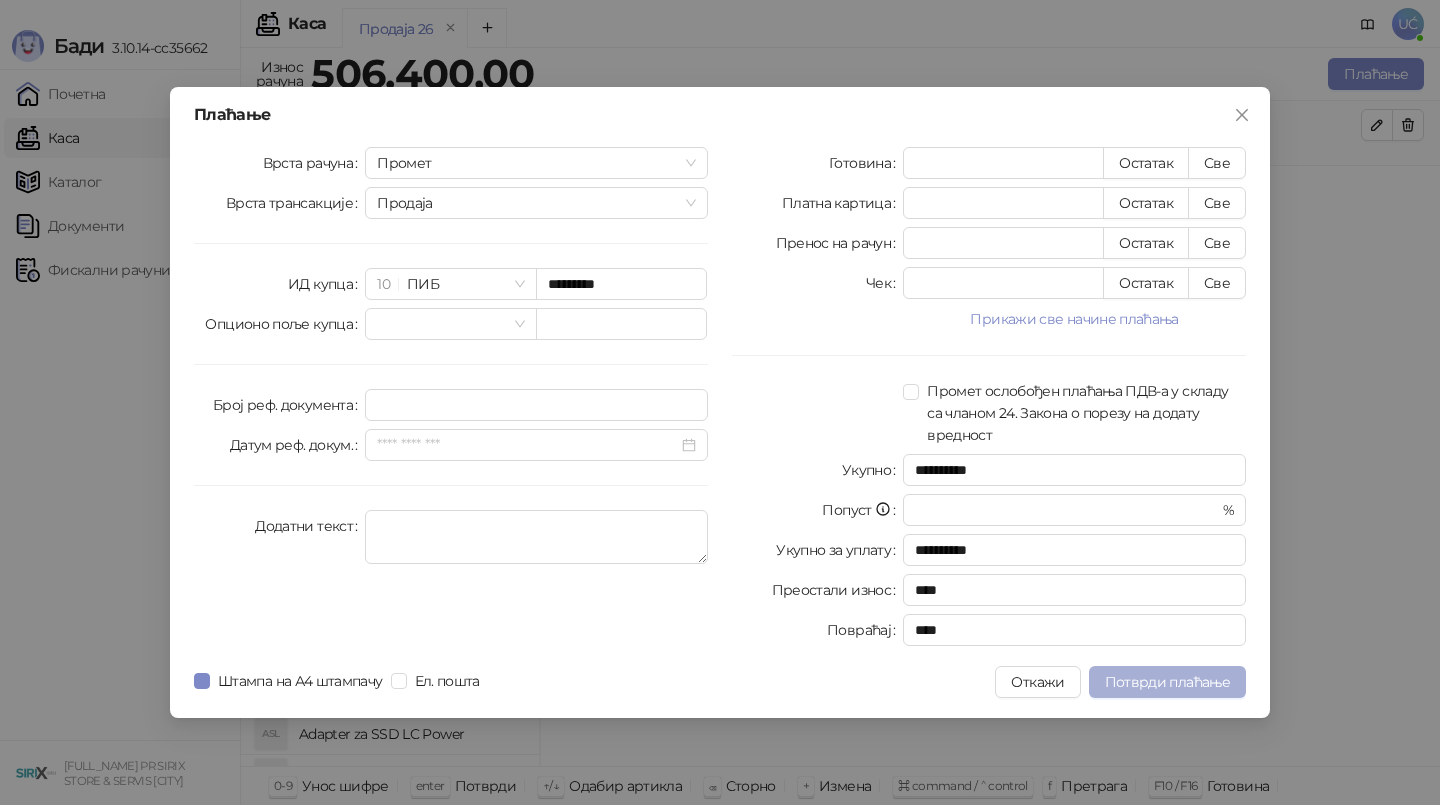 click on "Потврди плаћање" at bounding box center (1167, 682) 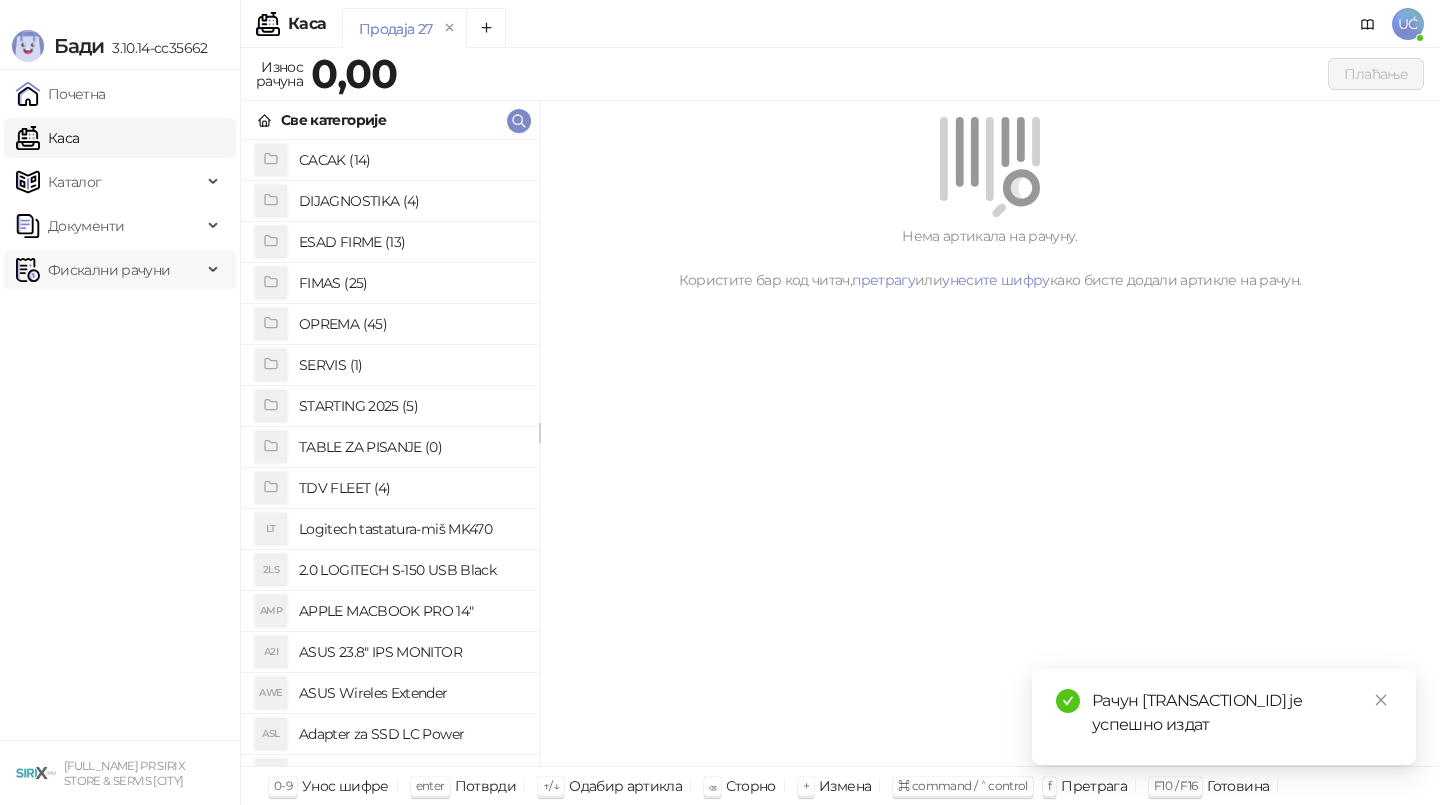 click on "Фискални рачуни" at bounding box center (120, 270) 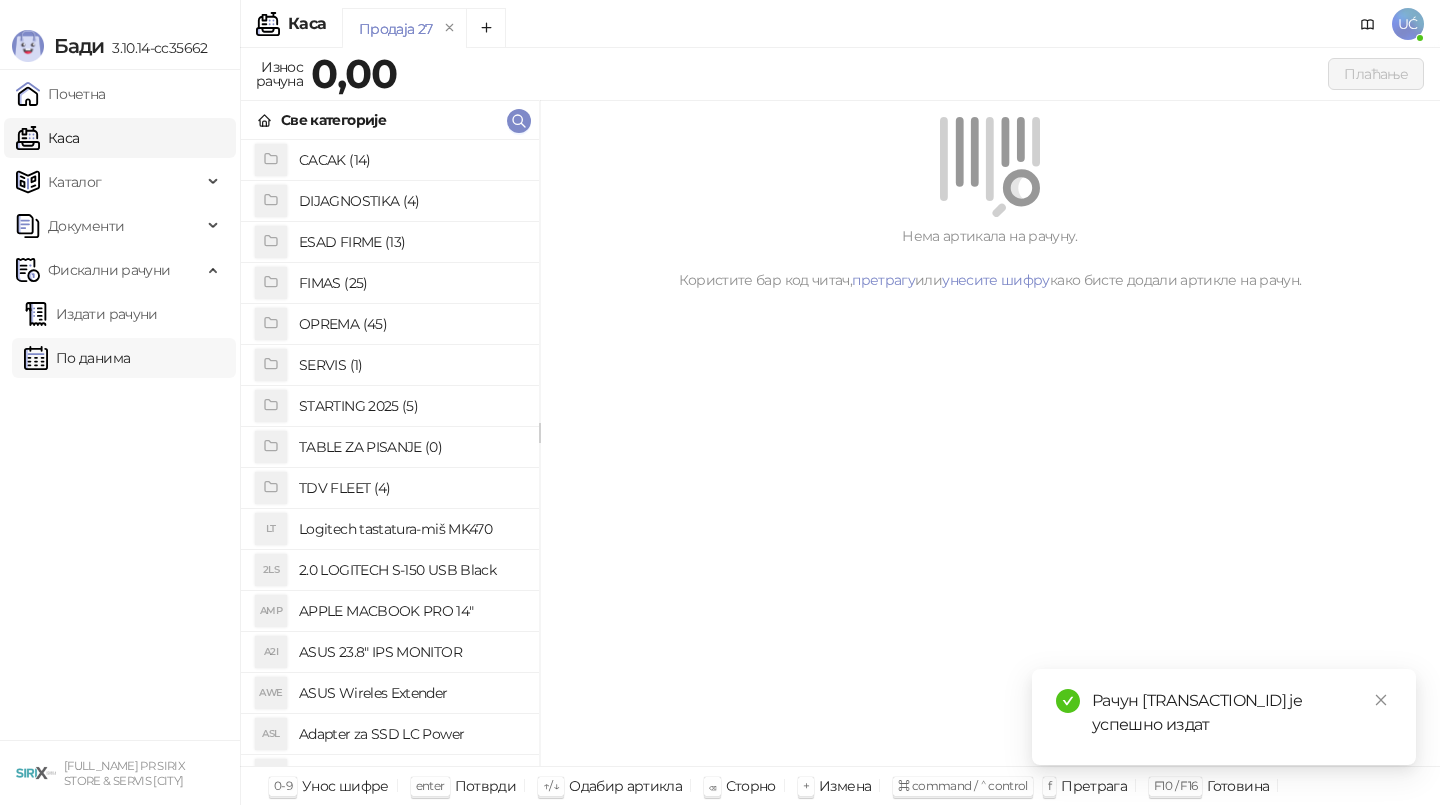 click on "По данима" at bounding box center (77, 358) 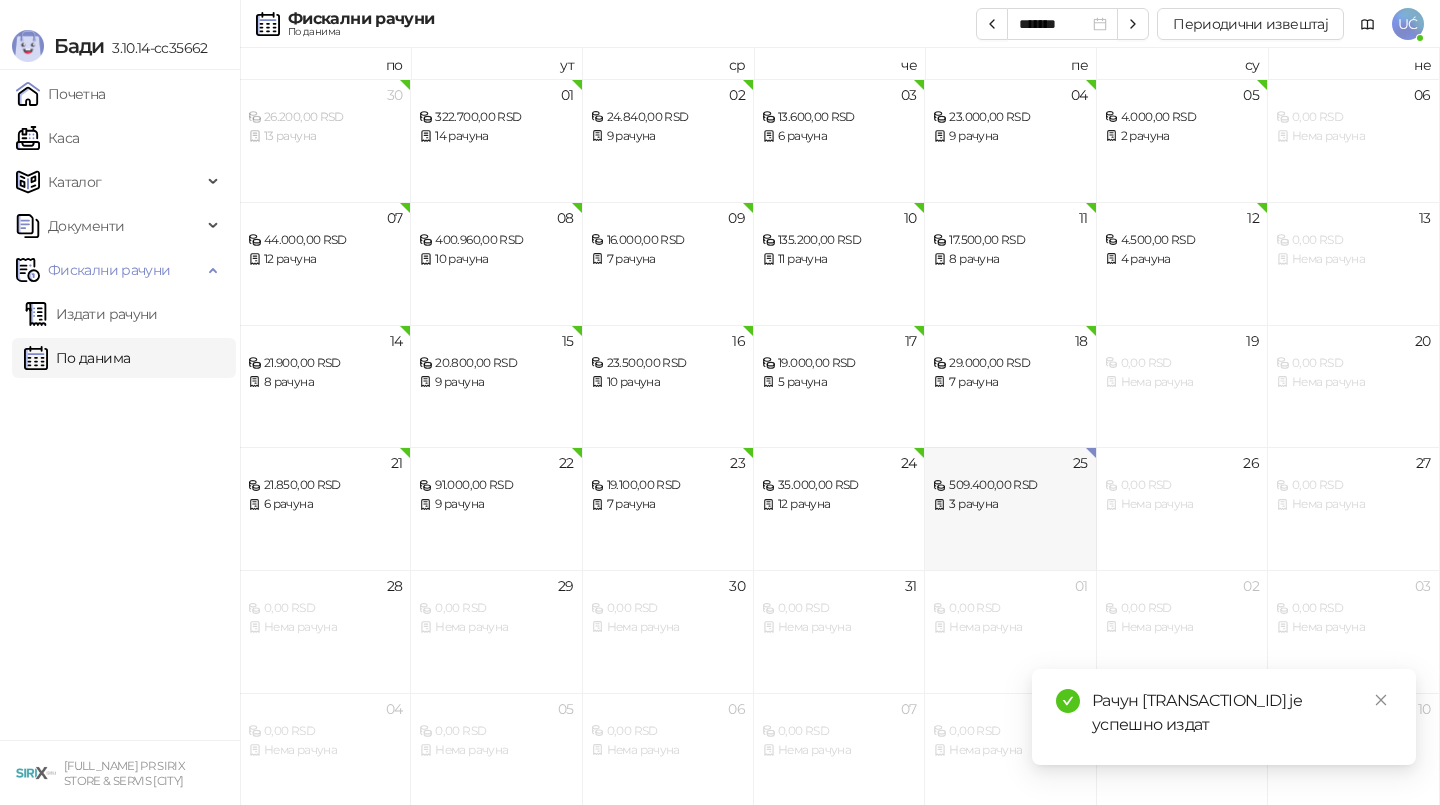 click on "25   509.400,00 RSD   3 рачуна" at bounding box center (1010, 508) 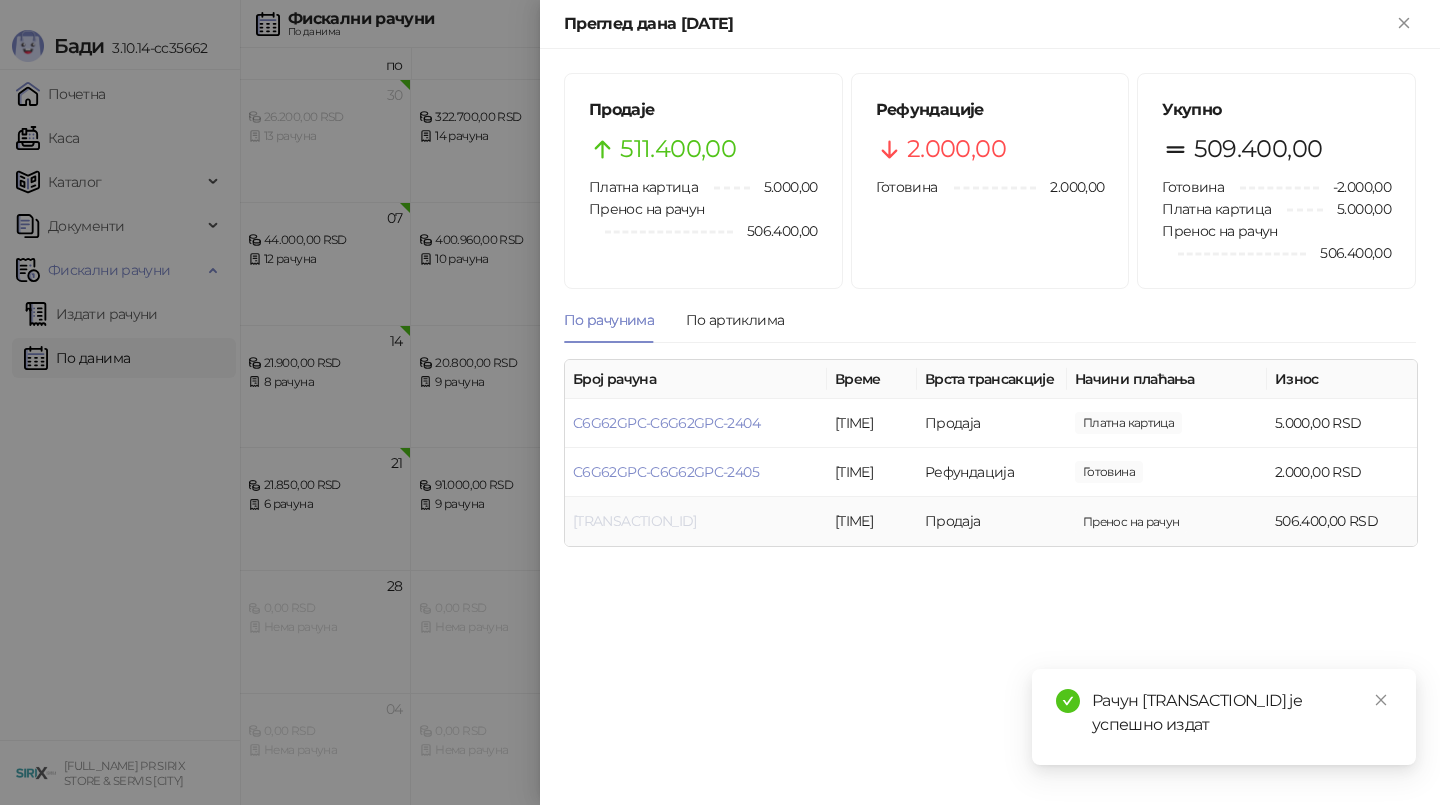 click on "[TRANSACTION_ID]" at bounding box center (635, 521) 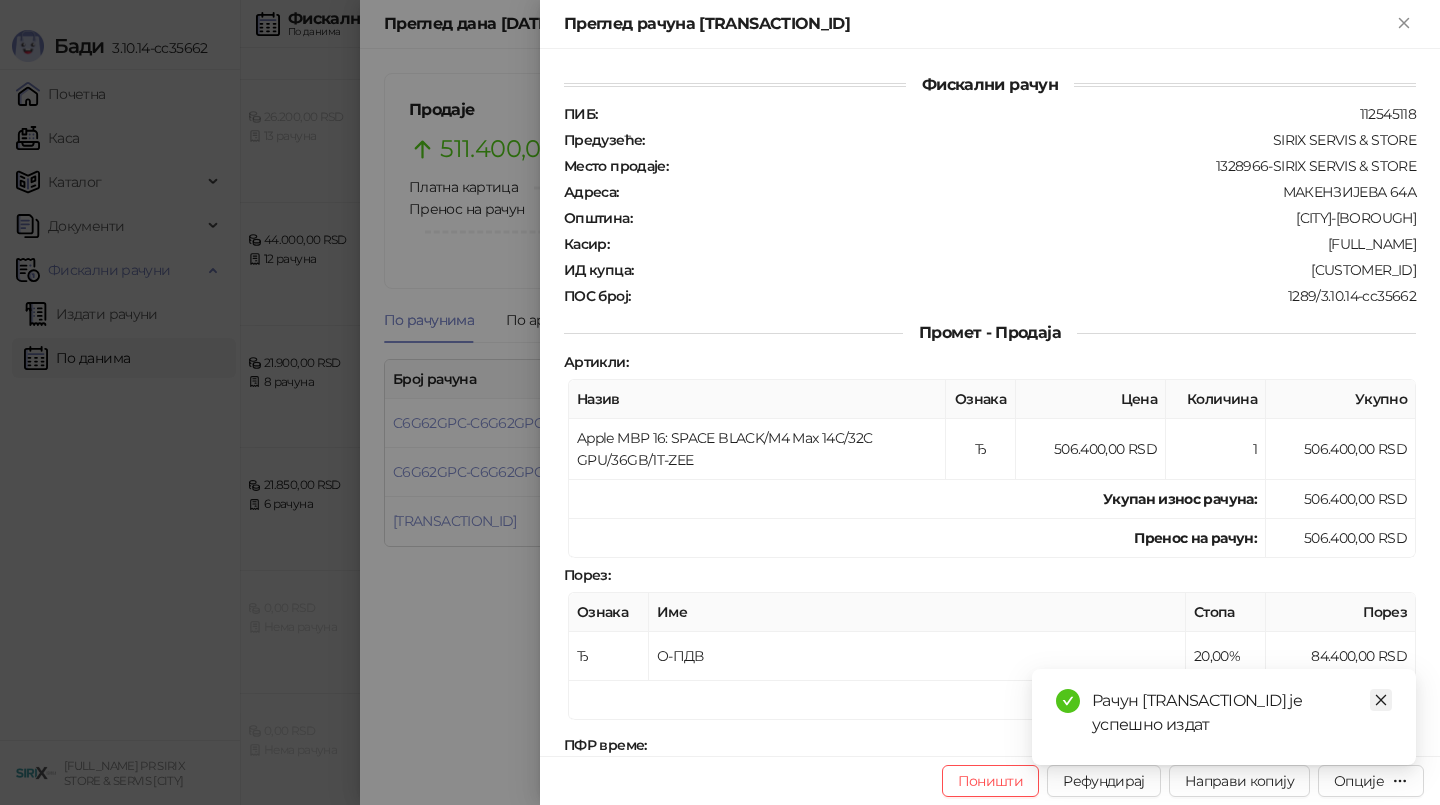click 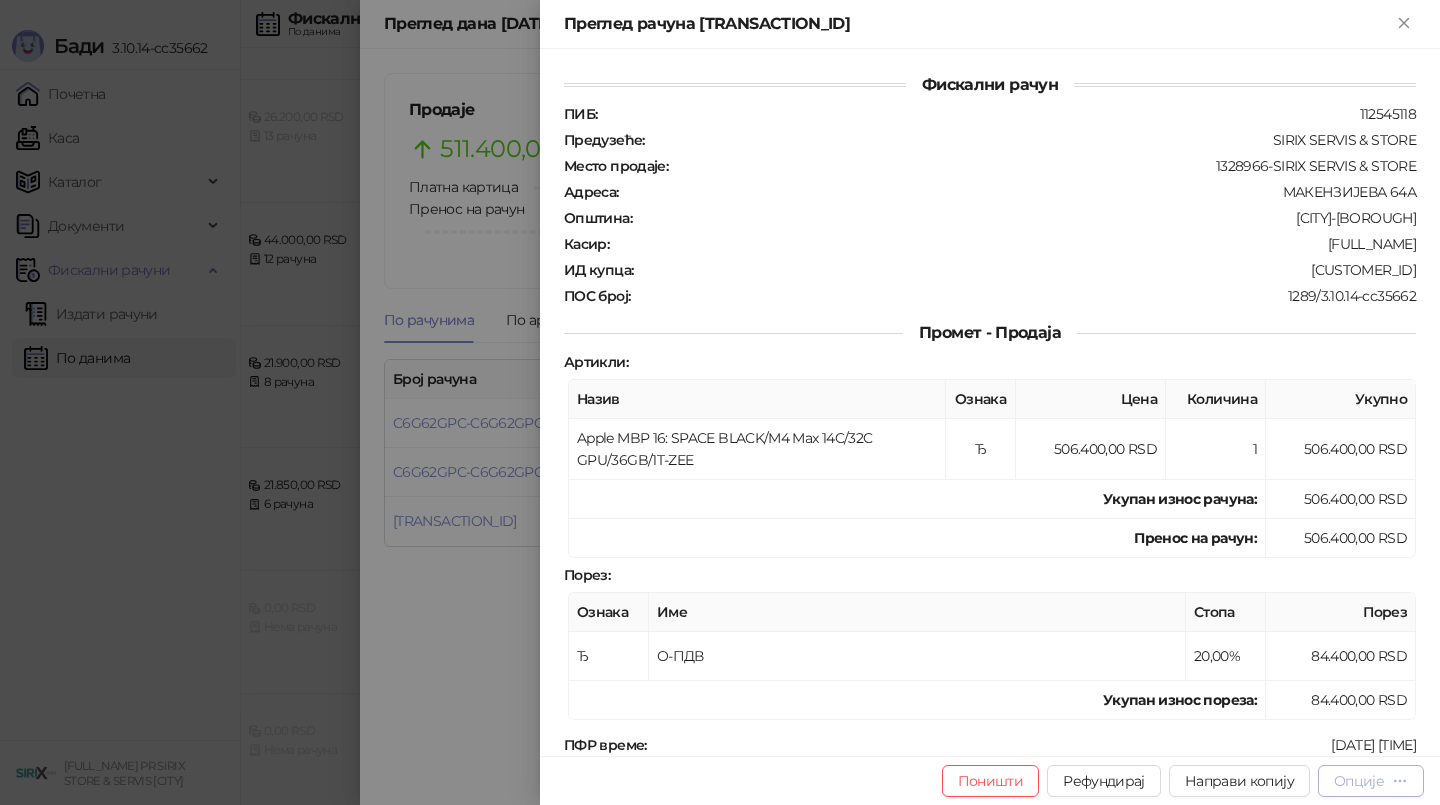 click on "Опције" at bounding box center [1371, 780] 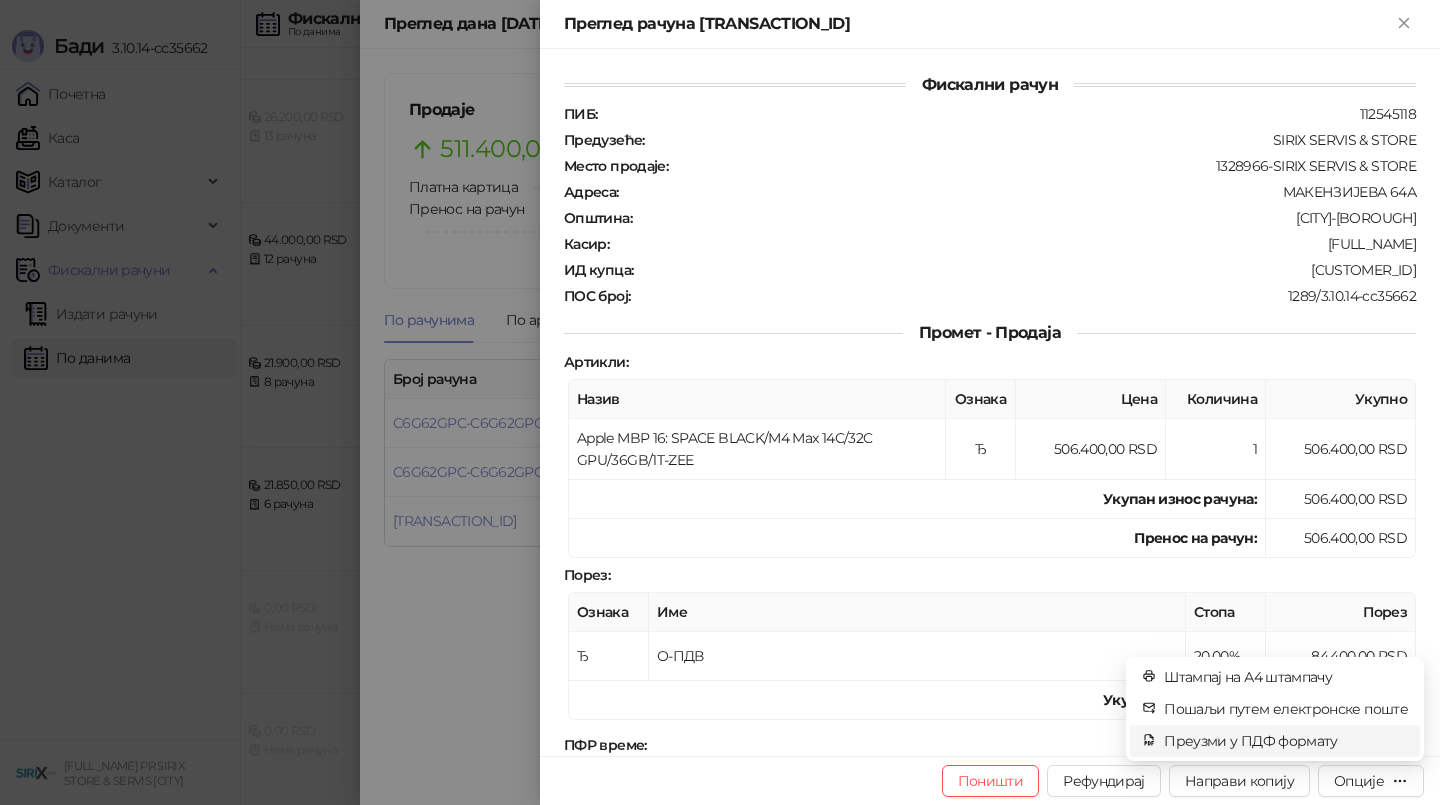 click on "Преузми у ПДФ формату" at bounding box center (1286, 741) 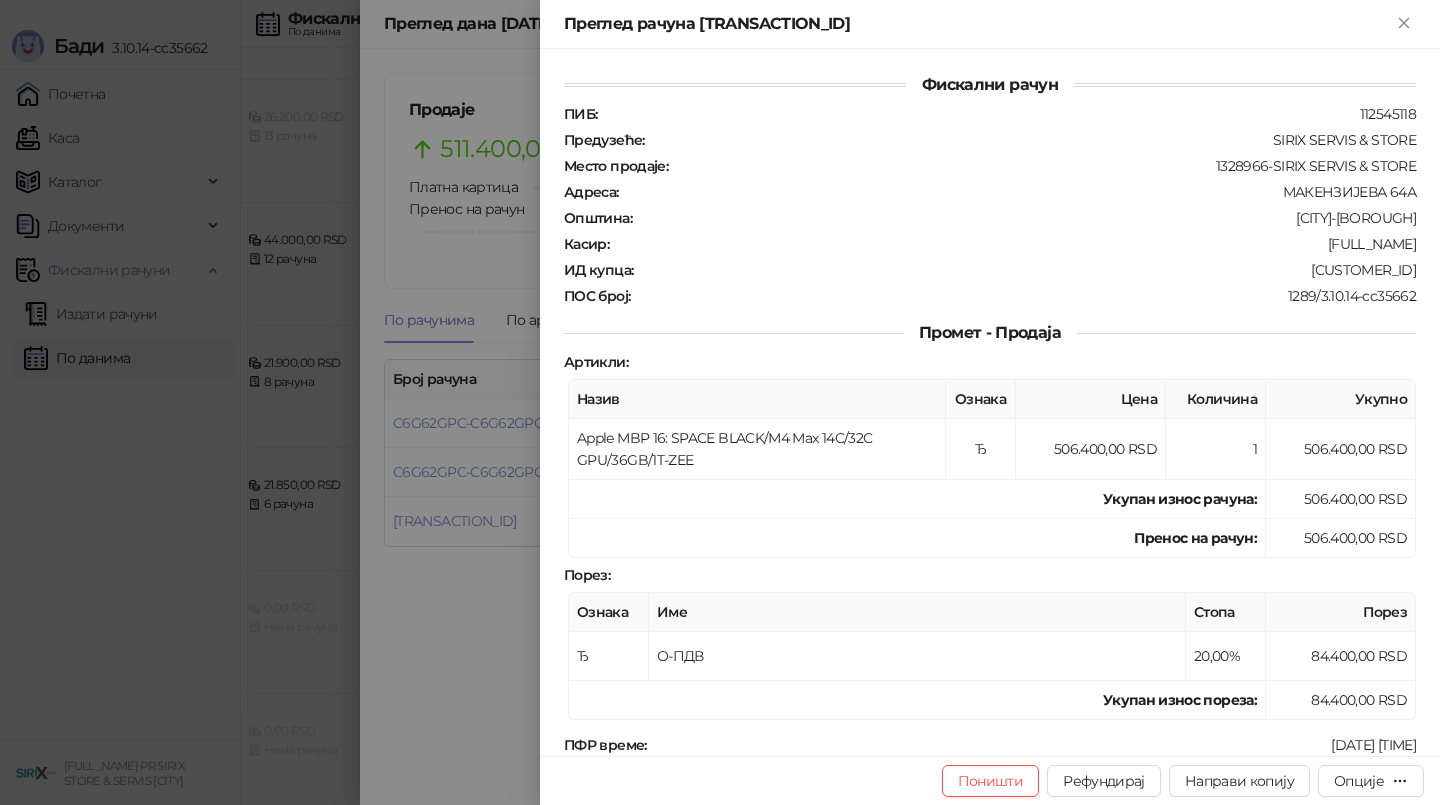 click at bounding box center (720, 402) 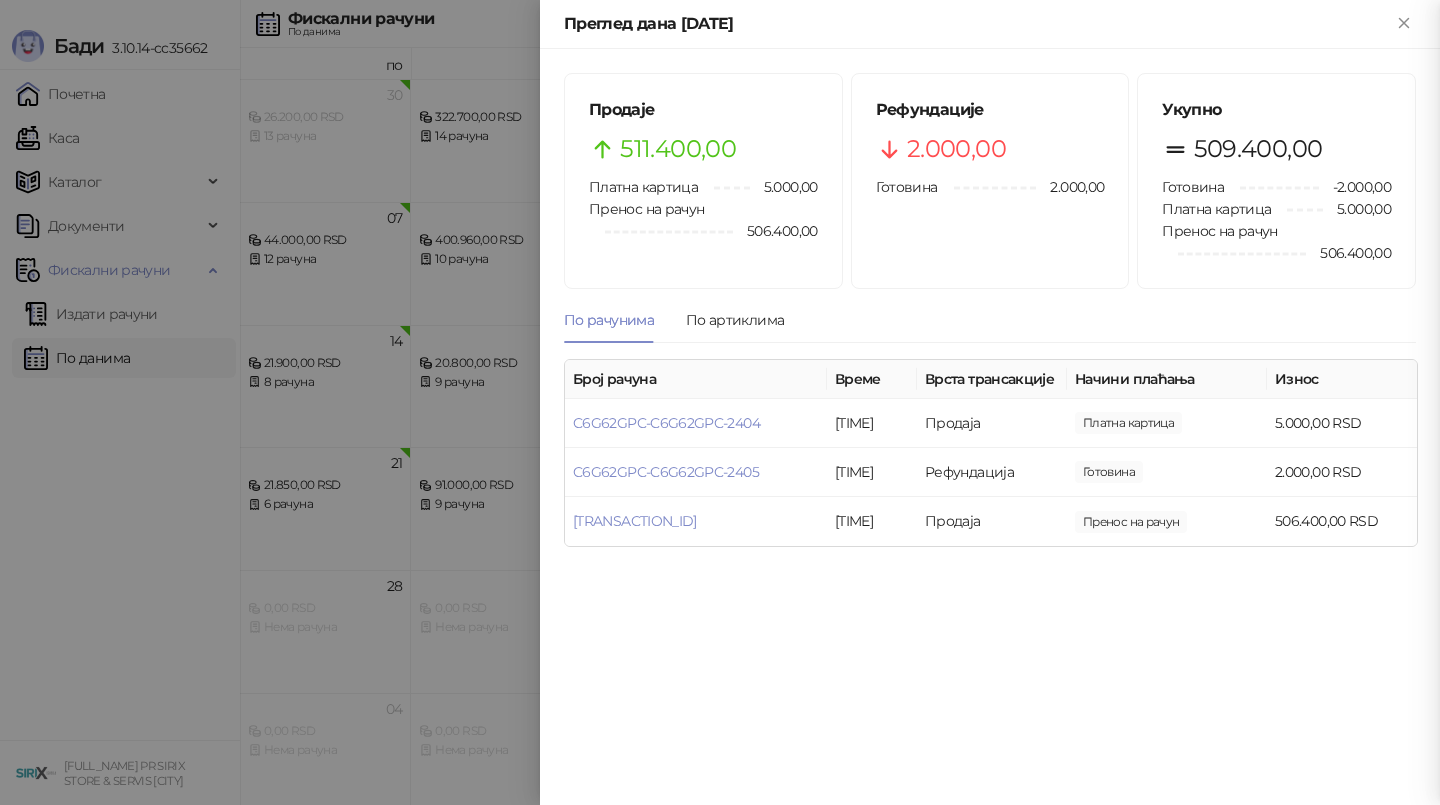 click at bounding box center (720, 402) 